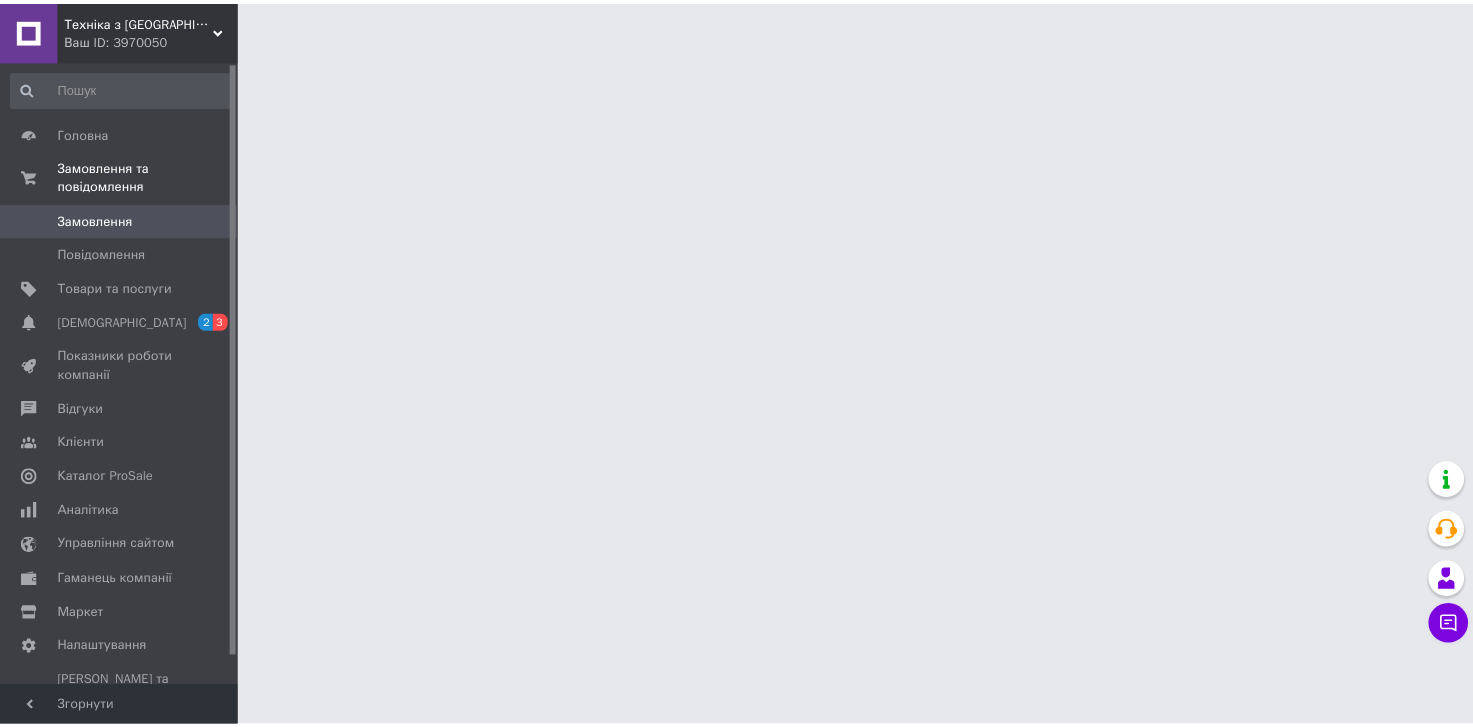 scroll, scrollTop: 0, scrollLeft: 0, axis: both 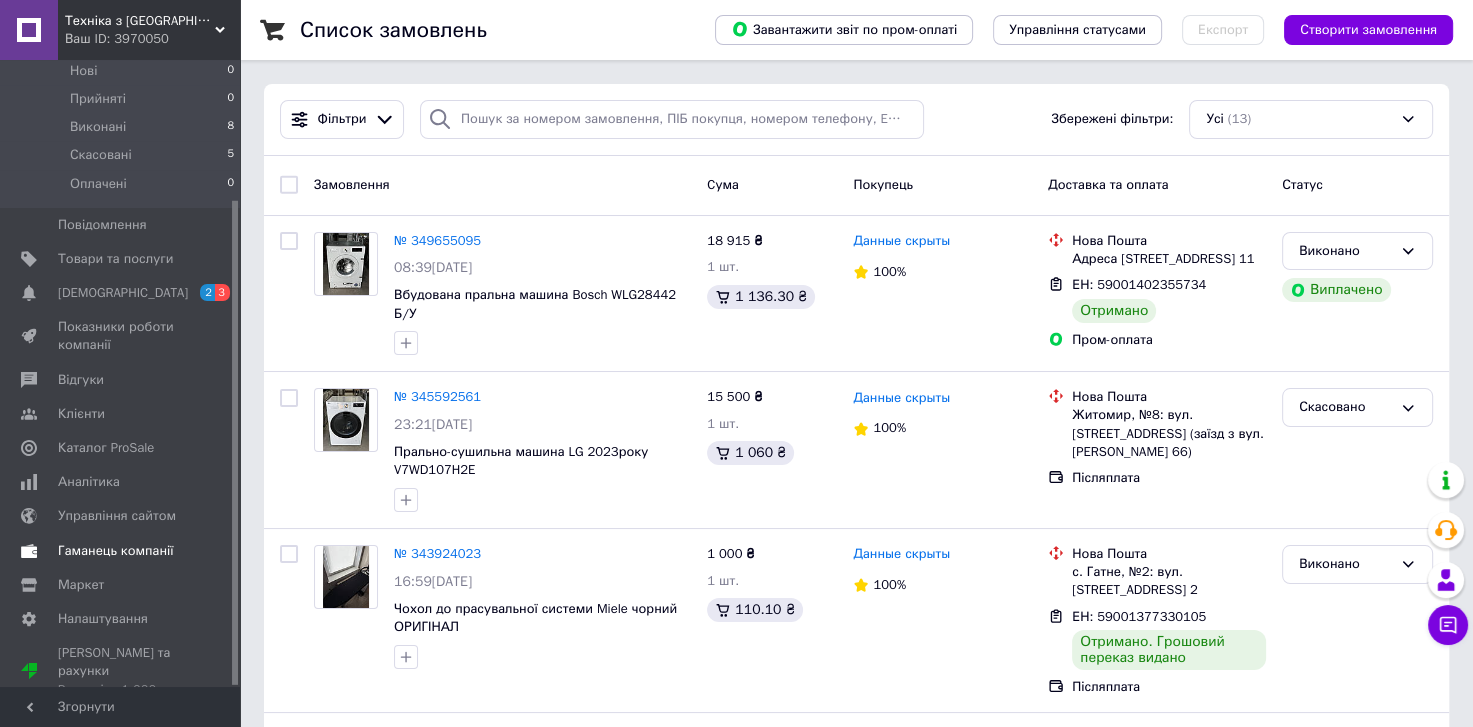 click on "Гаманець компанії" at bounding box center [116, 551] 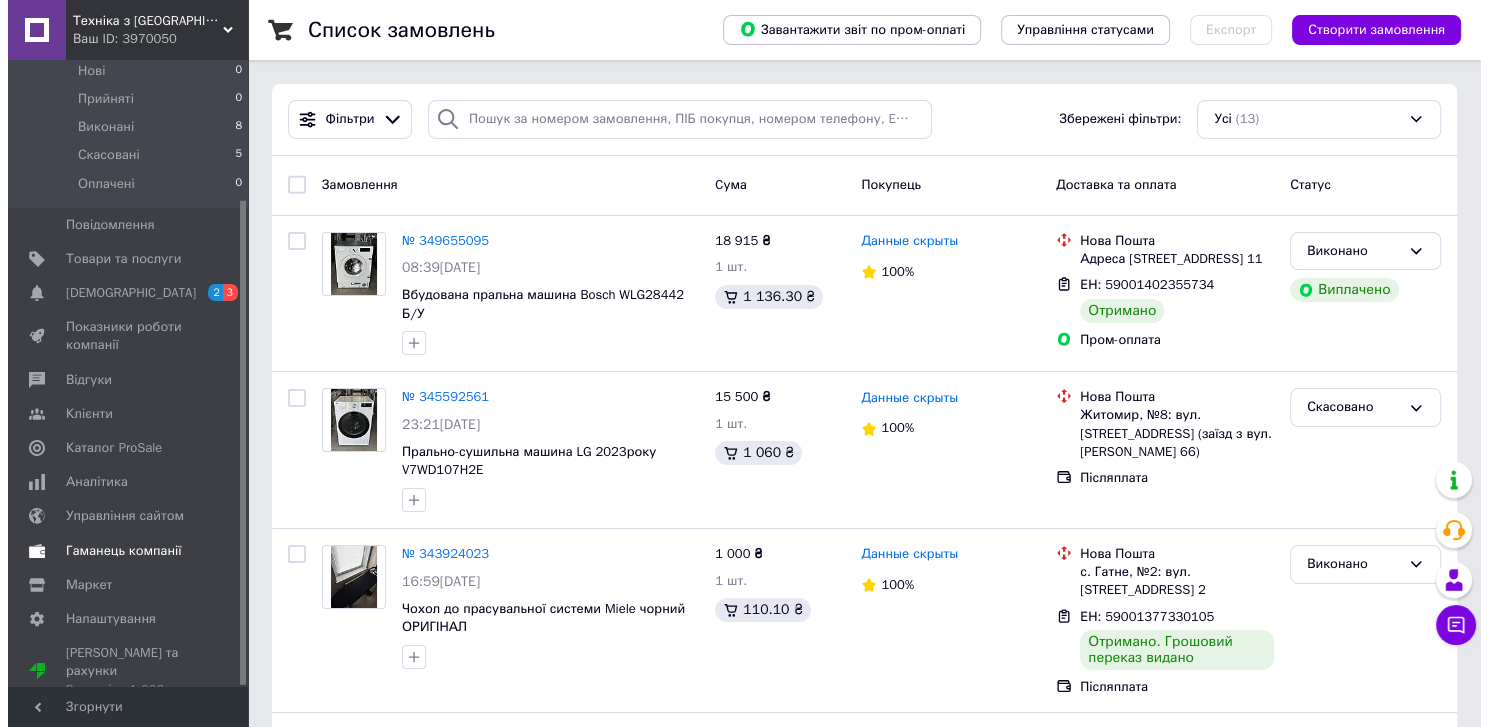 scroll, scrollTop: 13, scrollLeft: 0, axis: vertical 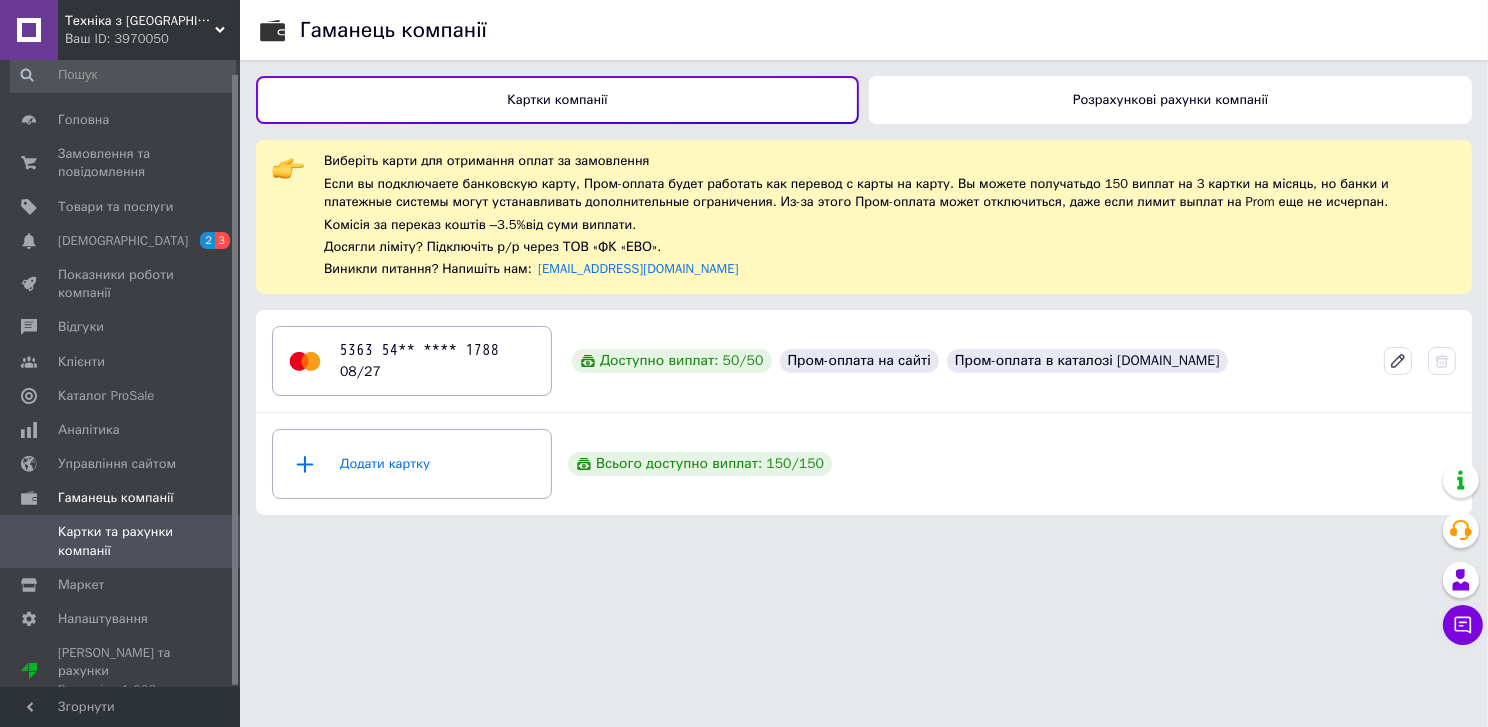 click on "Розрахункові рахунки компанії" at bounding box center [1170, 100] 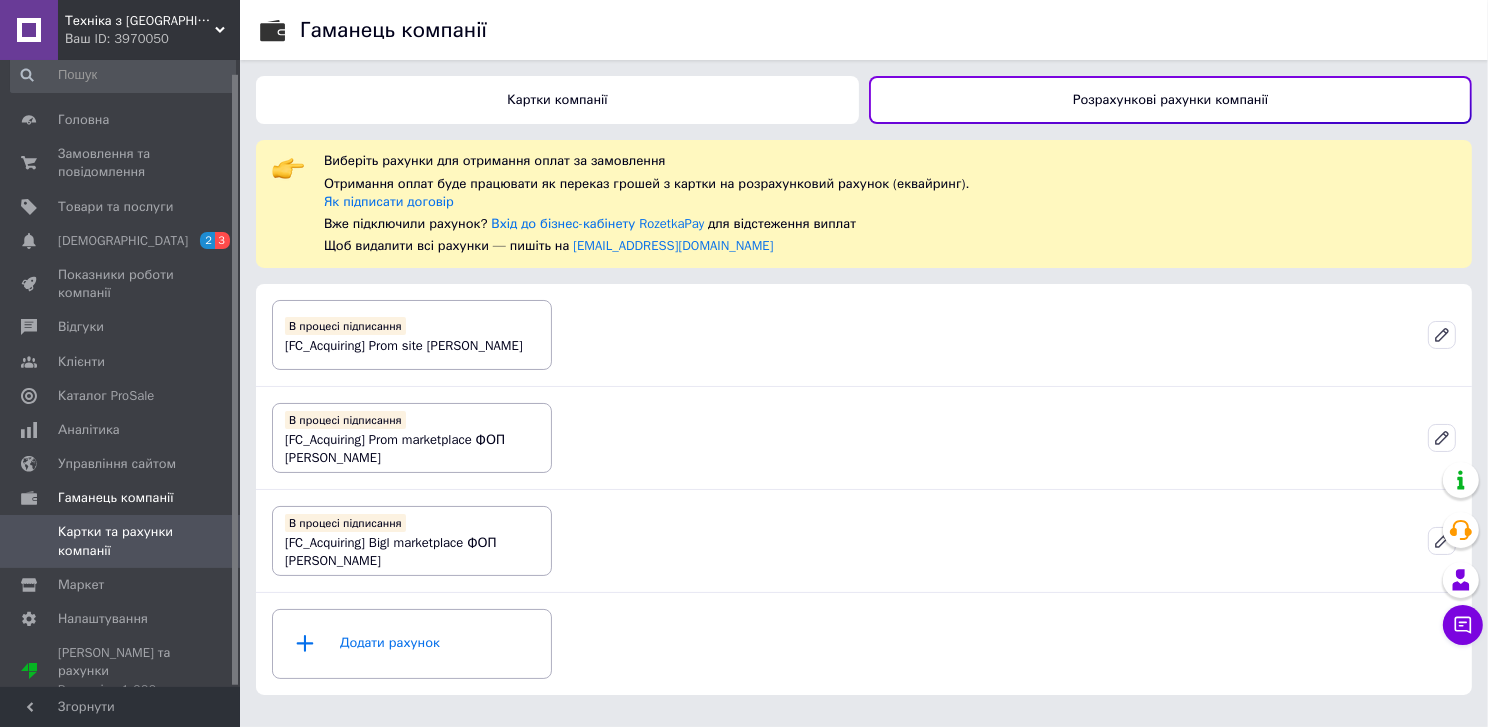 click 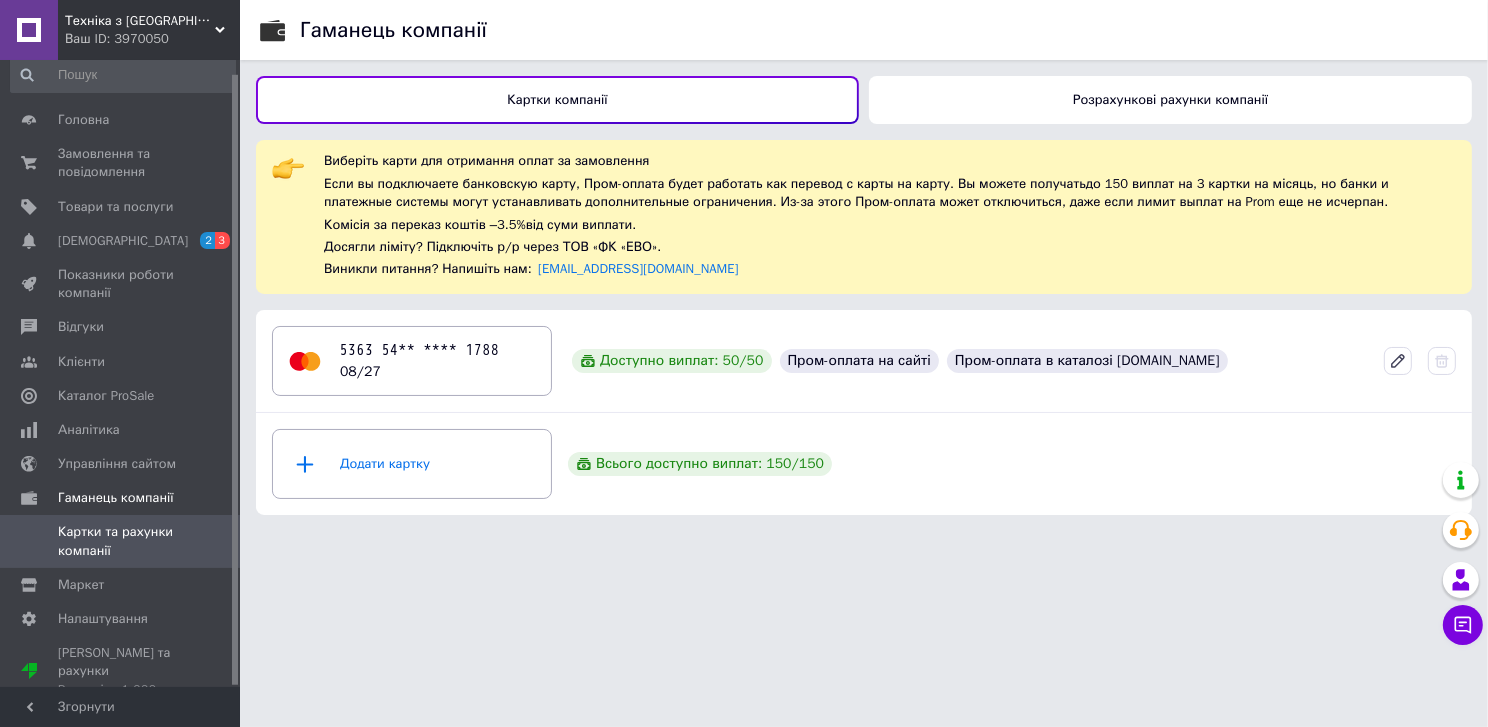 click on "Розрахункові рахунки компанії" at bounding box center [1170, 100] 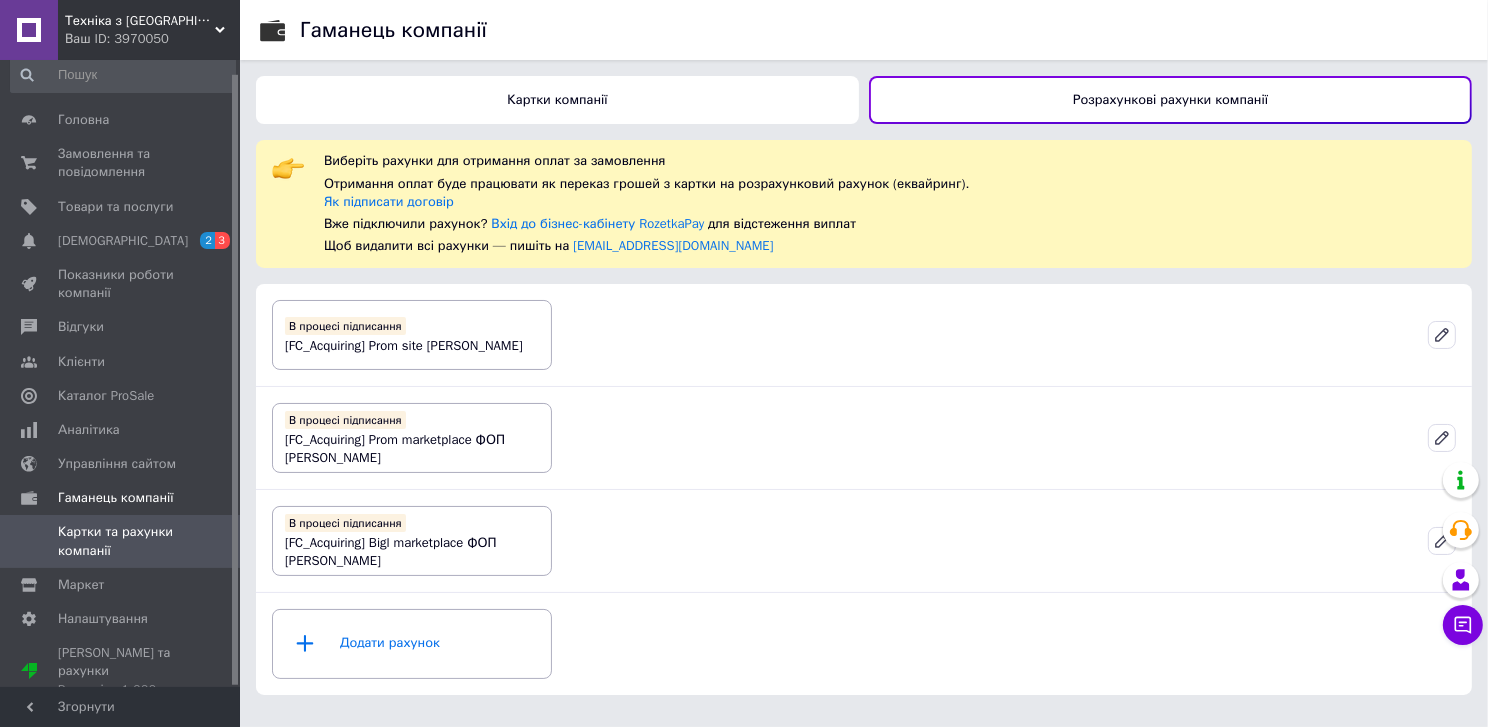 drag, startPoint x: 463, startPoint y: 459, endPoint x: 266, endPoint y: 458, distance: 197.00253 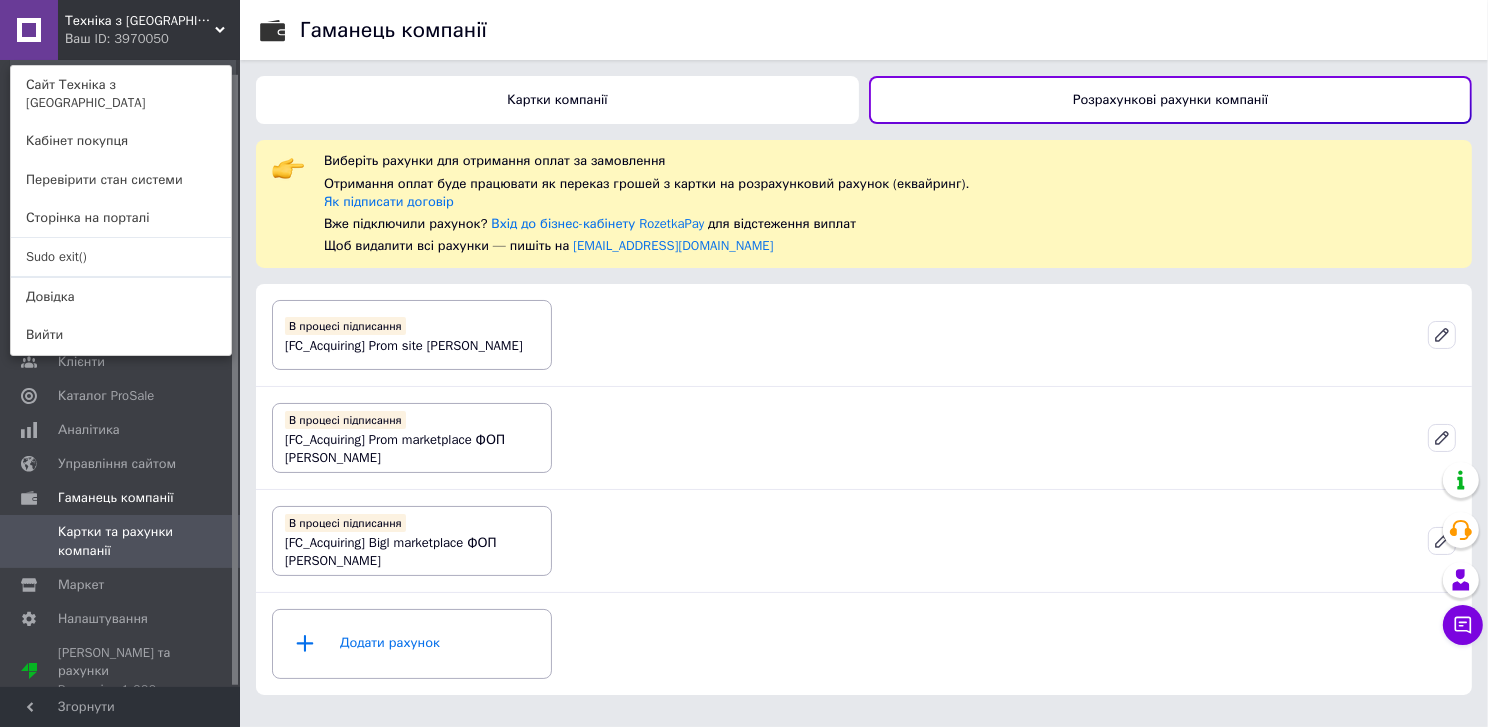 drag, startPoint x: 34, startPoint y: 237, endPoint x: 167, endPoint y: 102, distance: 189.50989 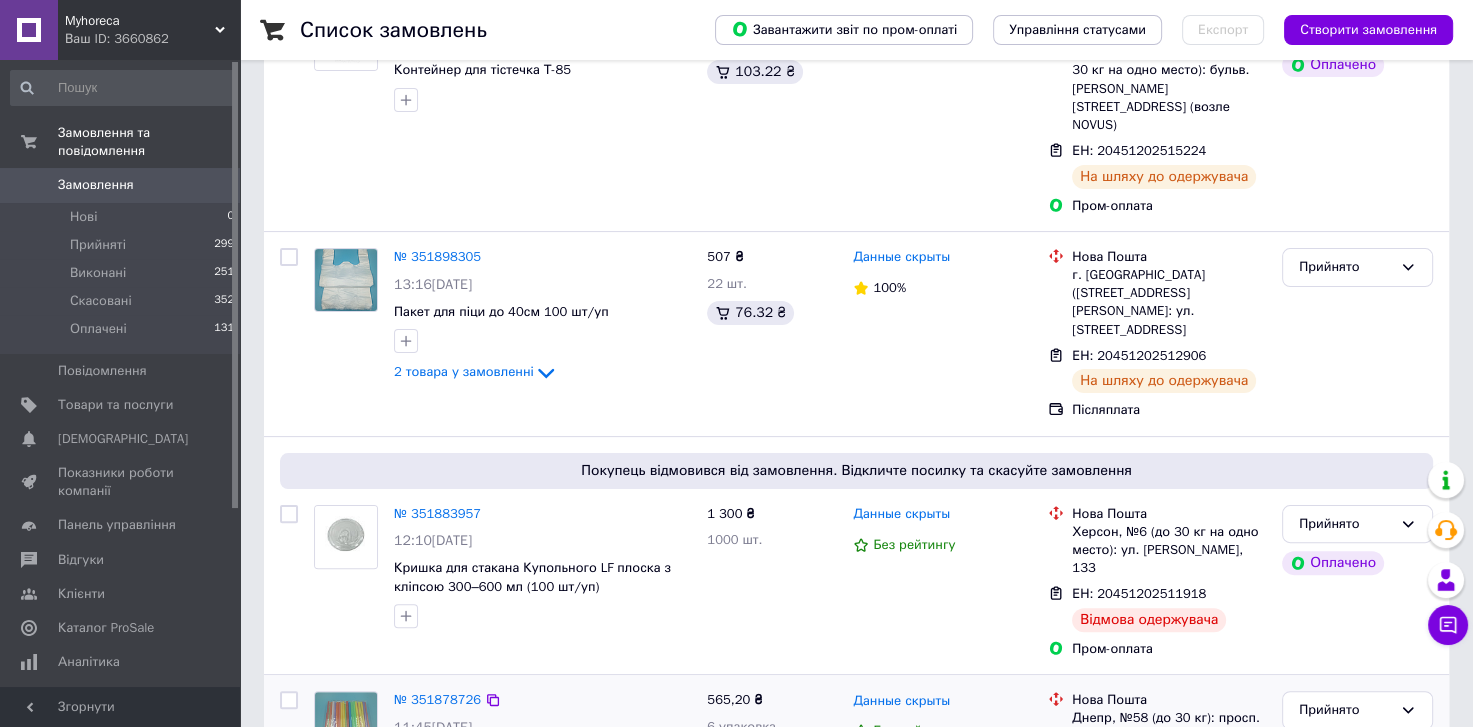 scroll, scrollTop: 720, scrollLeft: 0, axis: vertical 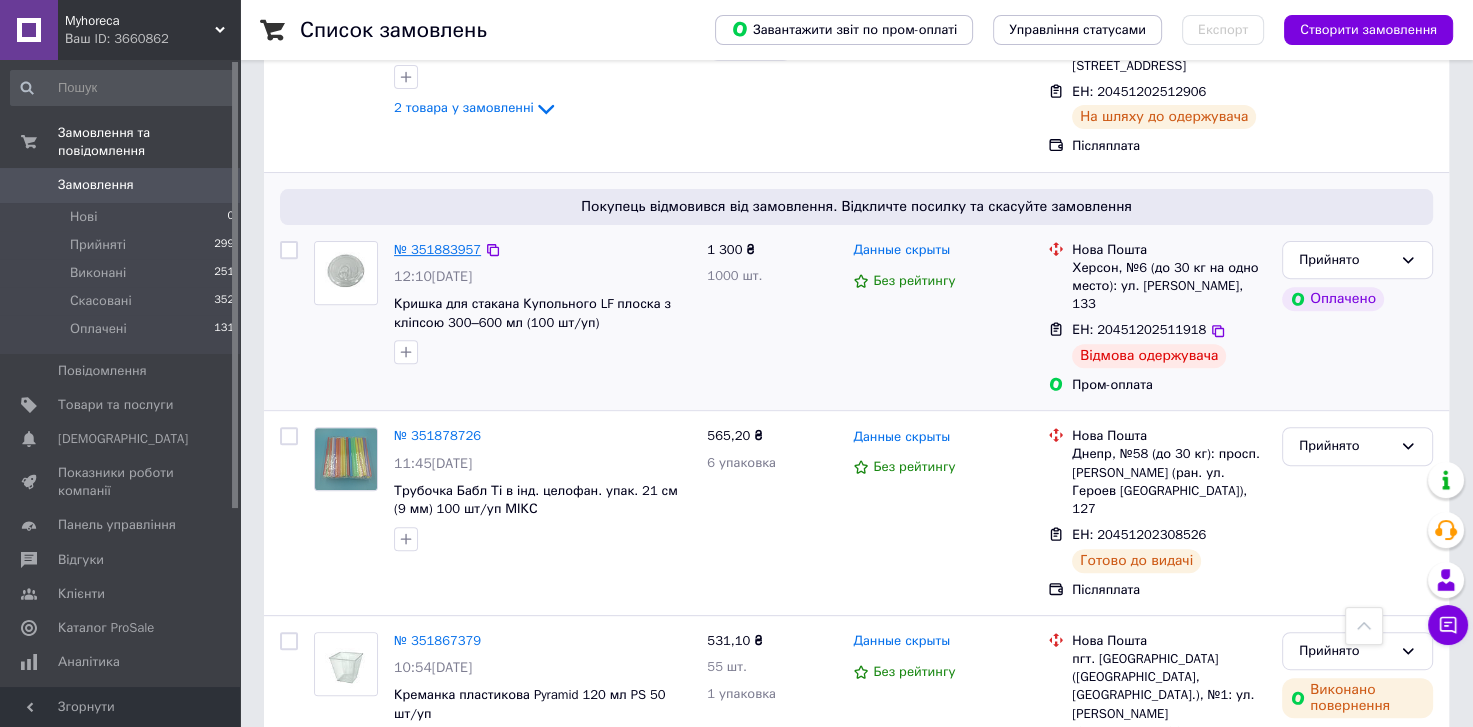 click on "№ 351883957" at bounding box center (437, 249) 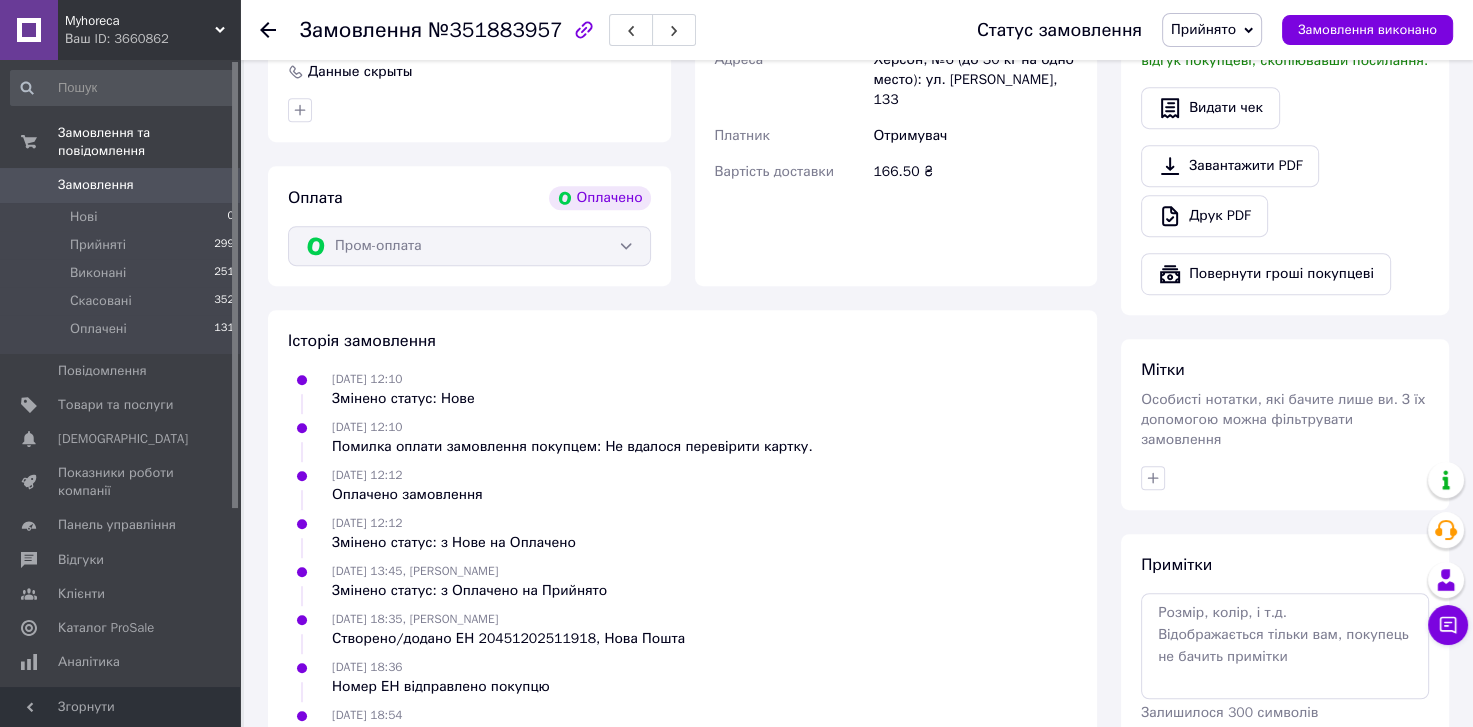 scroll, scrollTop: 827, scrollLeft: 0, axis: vertical 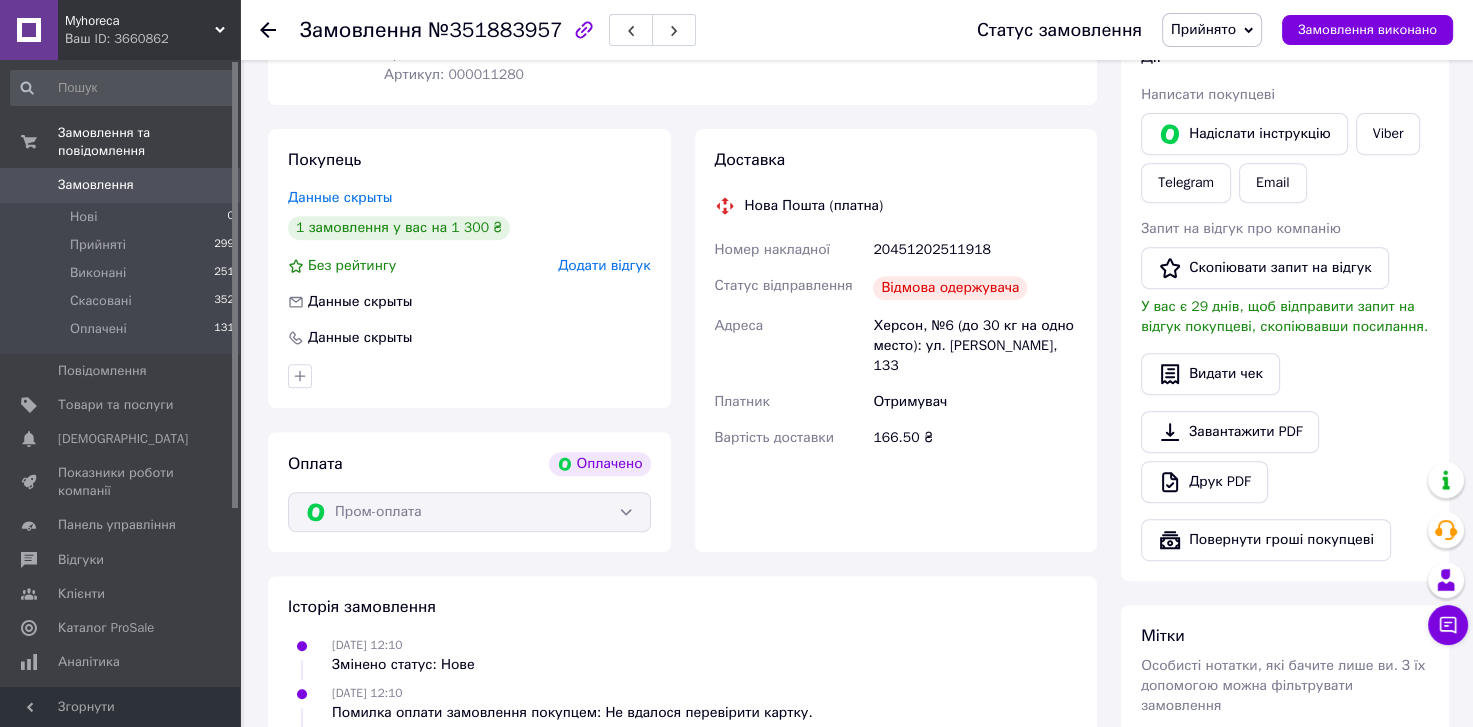 drag, startPoint x: 196, startPoint y: 20, endPoint x: 72, endPoint y: 202, distance: 220.22716 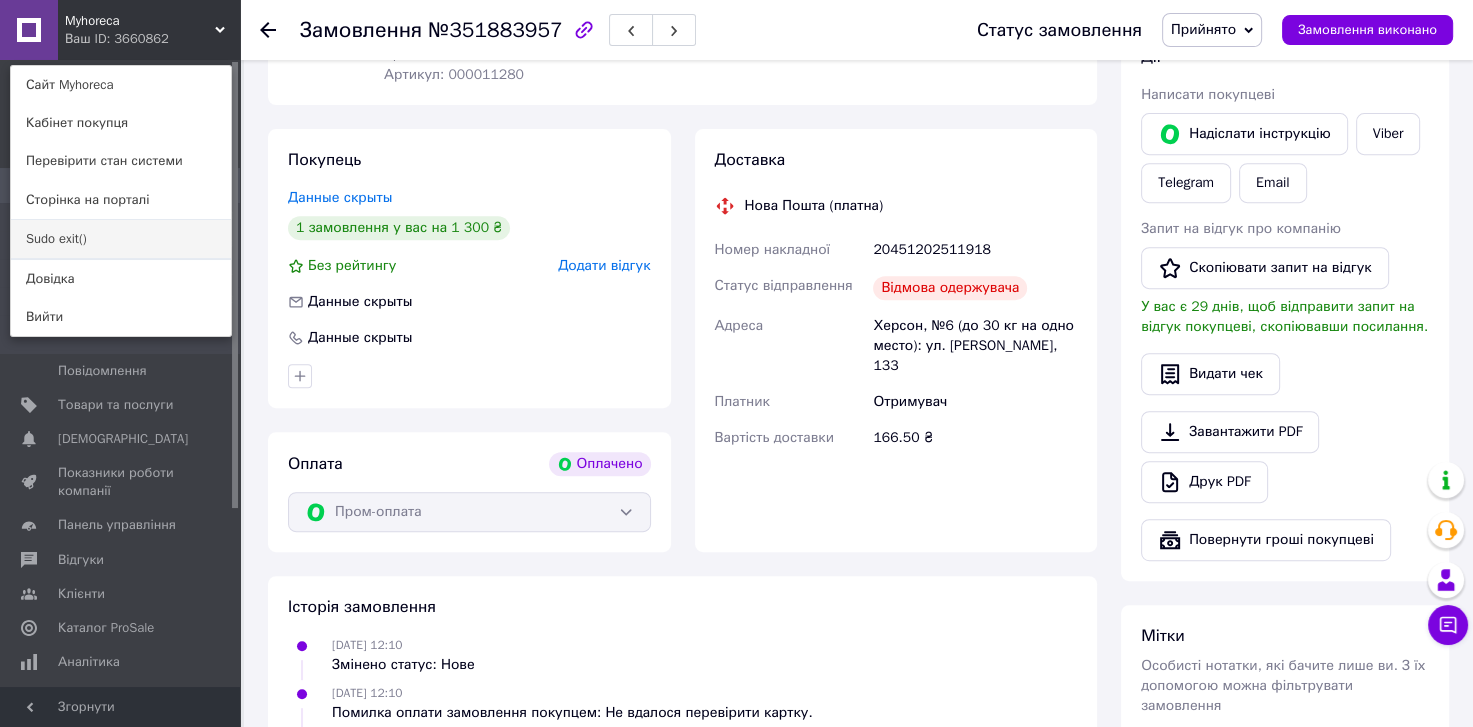 click on "Sudo exit()" at bounding box center (121, 239) 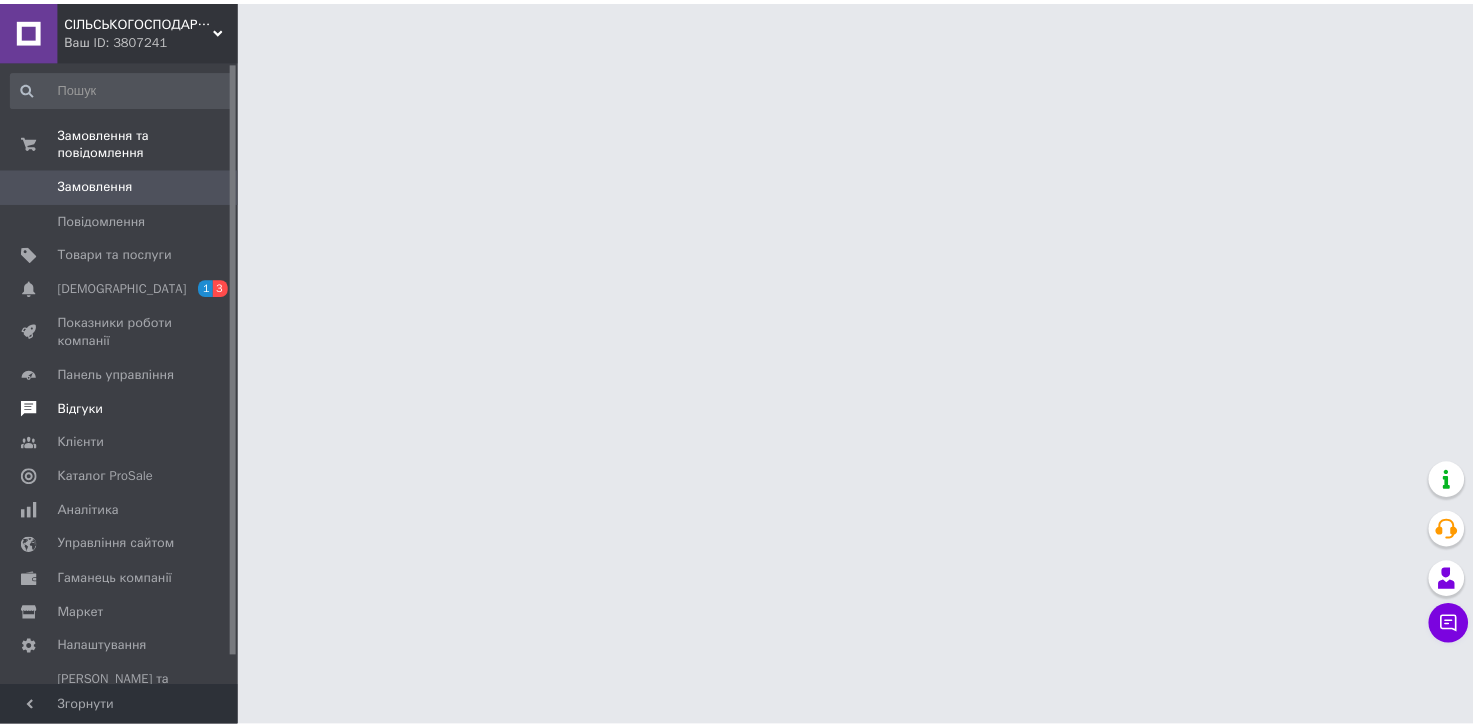 scroll, scrollTop: 0, scrollLeft: 0, axis: both 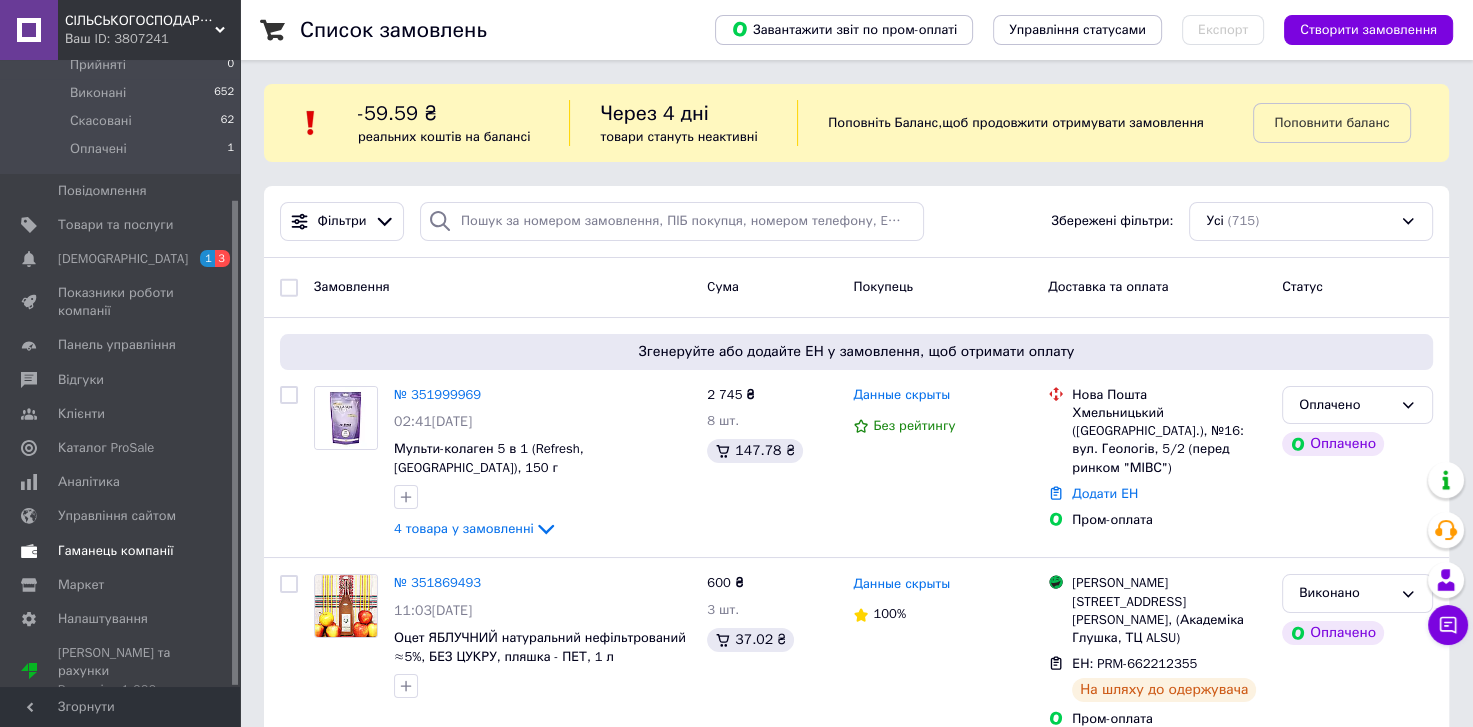 click on "Гаманець компанії" at bounding box center (116, 551) 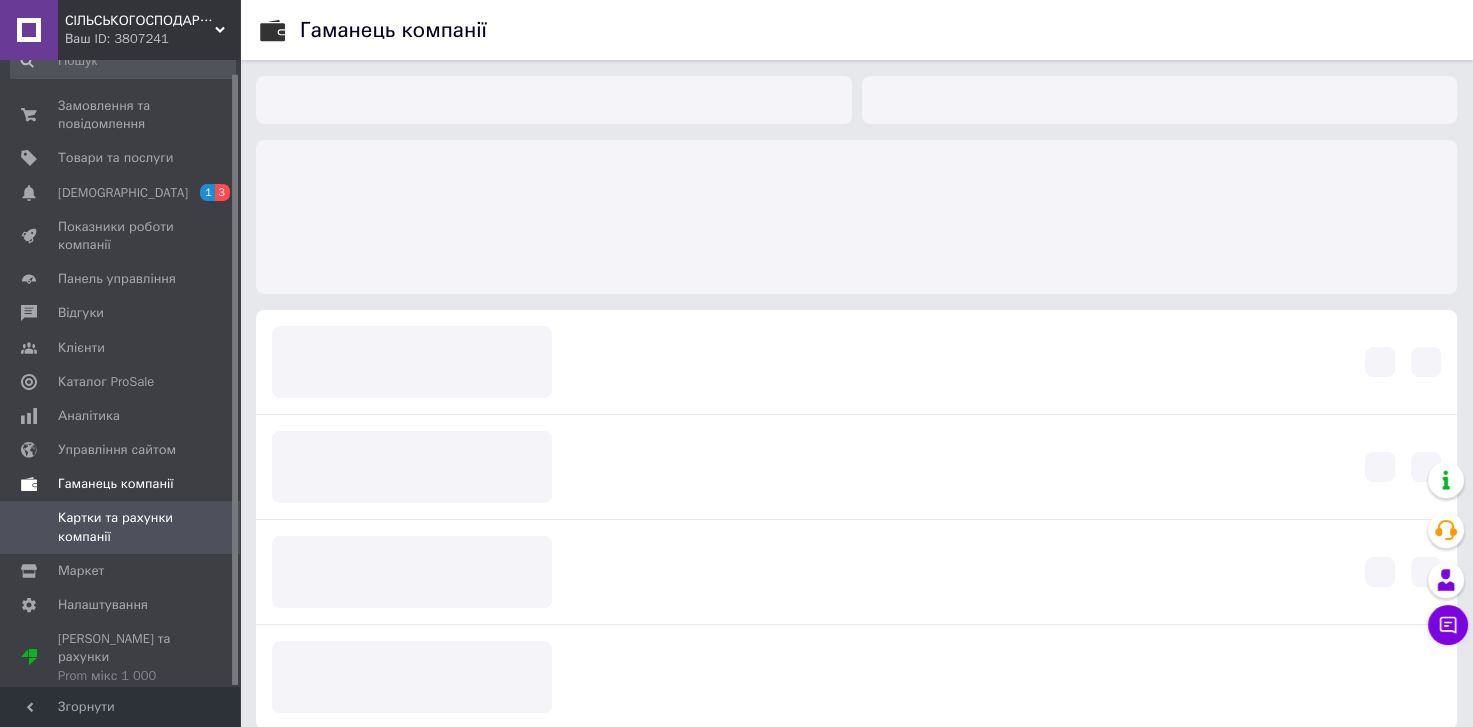 scroll, scrollTop: 13, scrollLeft: 0, axis: vertical 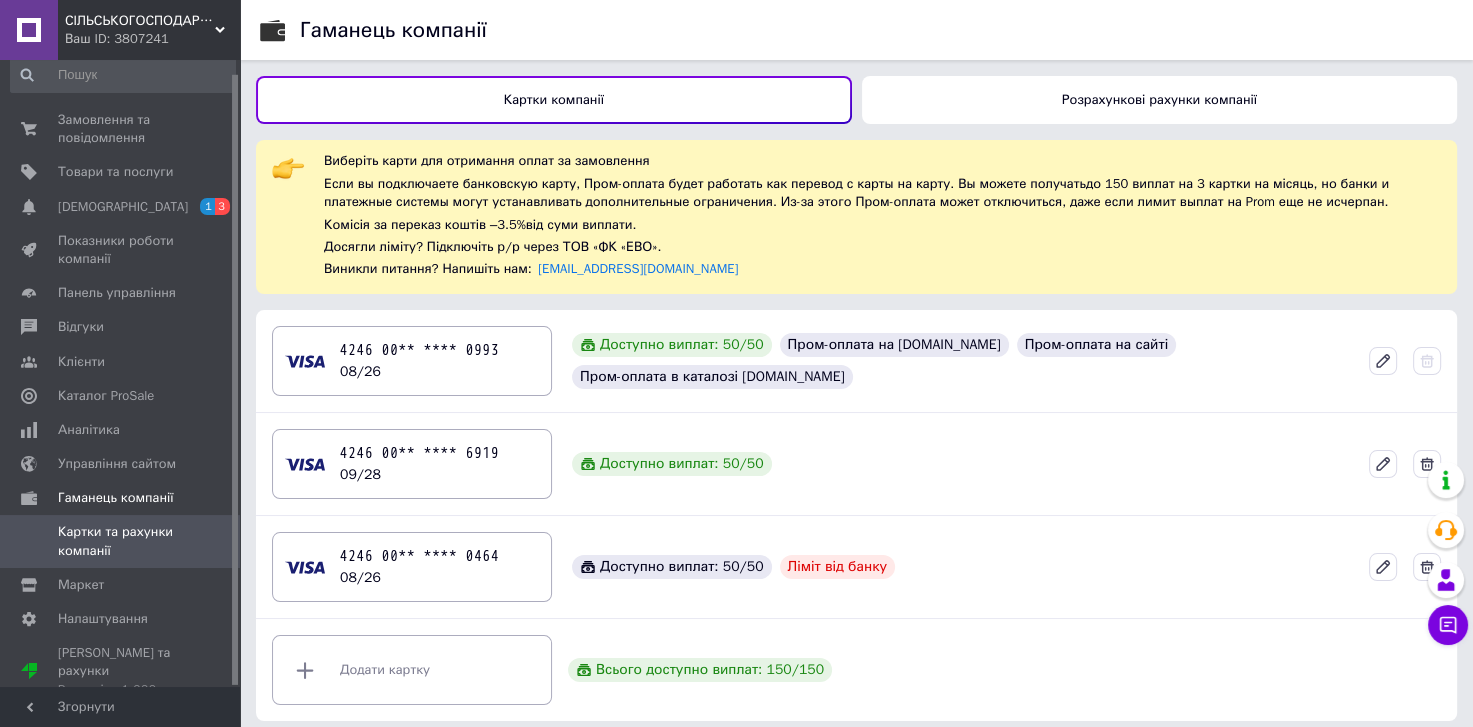 click on "СІЛЬСЬКОГОСПОДАРСЬКА ПАЛАТА ЗАПОРІЗЬКОГО РАЙОНУ" at bounding box center (140, 21) 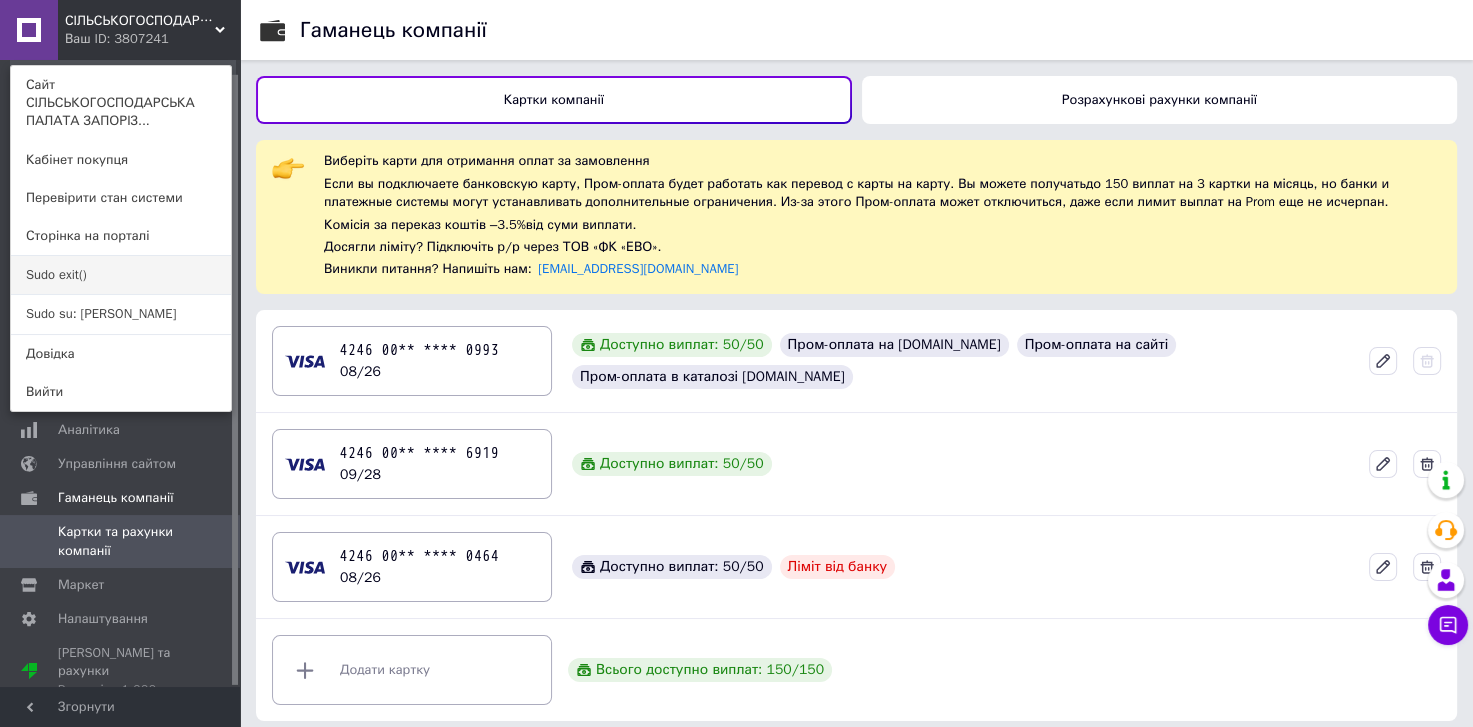 click on "Sudo exit()" at bounding box center [121, 275] 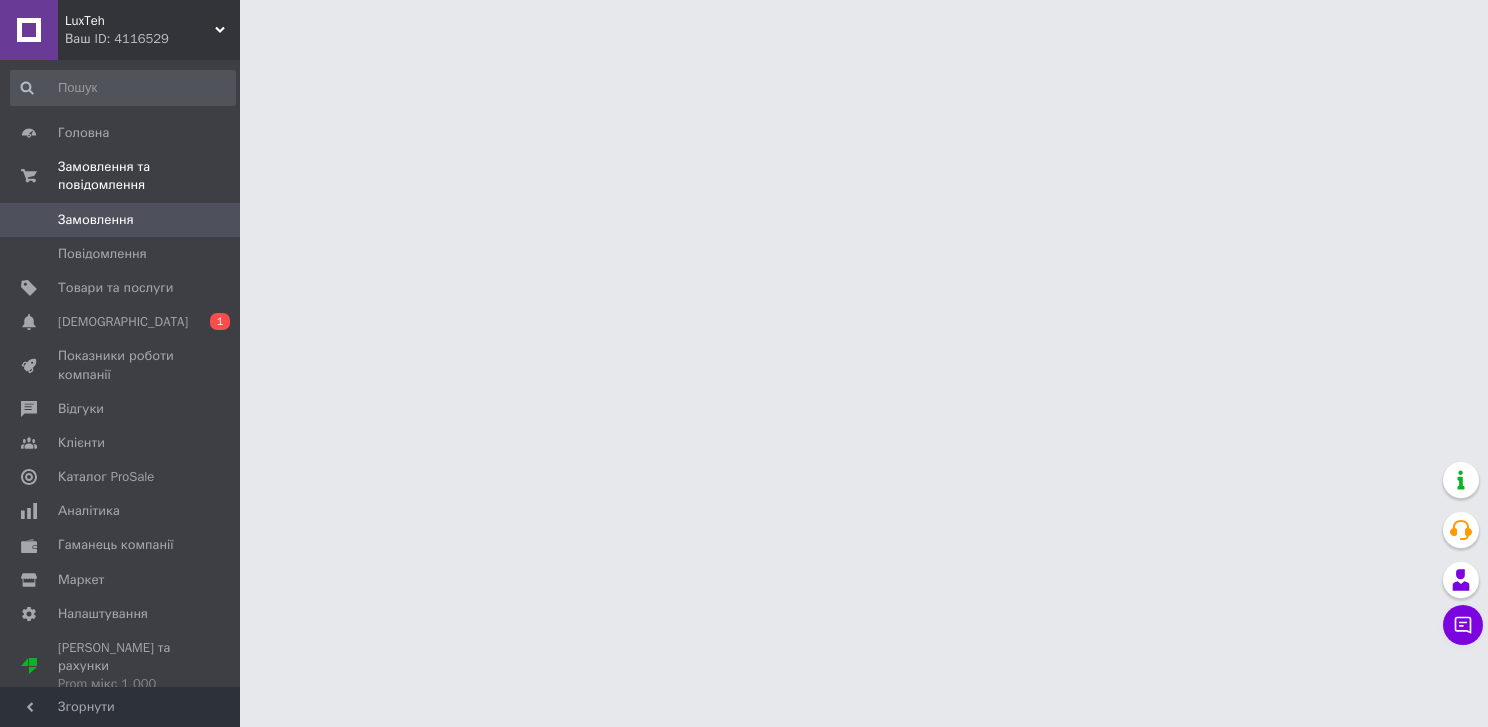 scroll, scrollTop: 0, scrollLeft: 0, axis: both 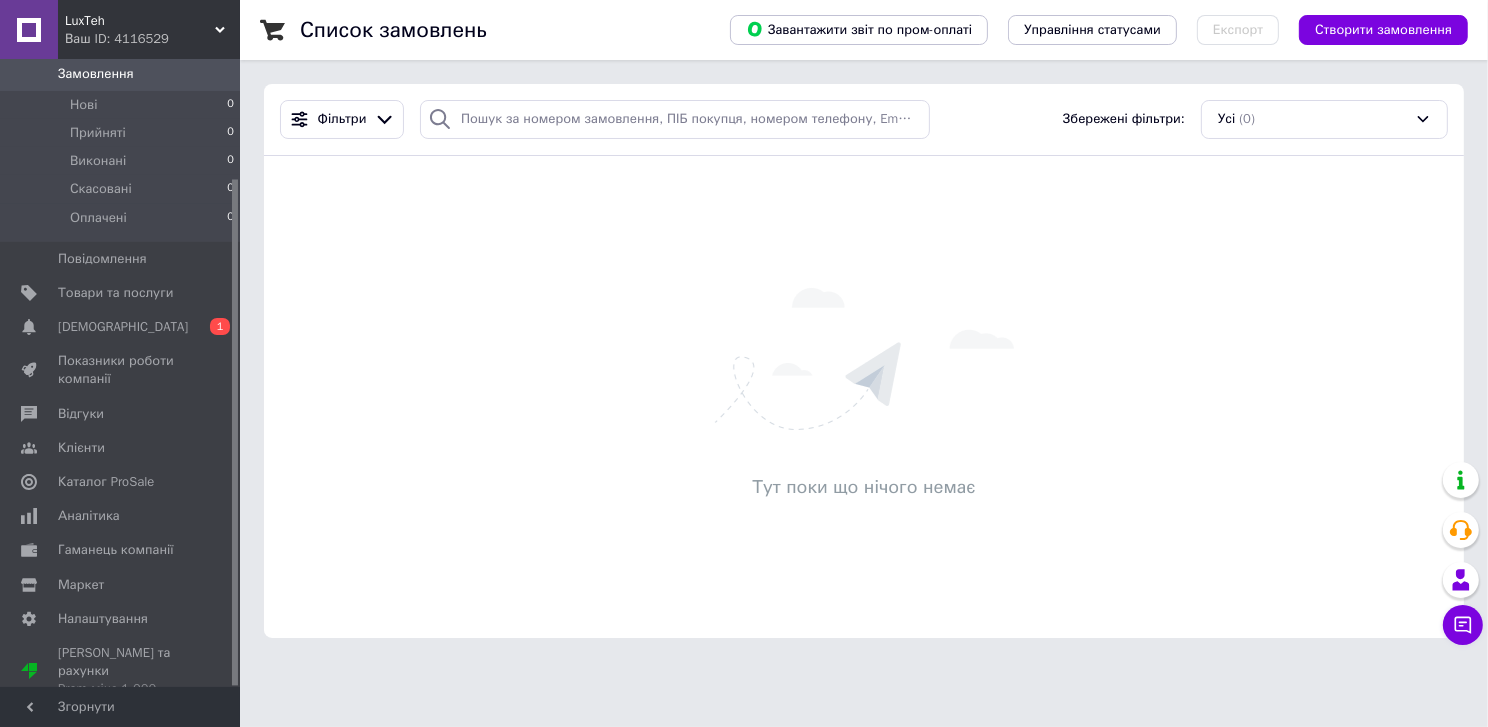 drag, startPoint x: 1471, startPoint y: 188, endPoint x: 1452, endPoint y: 162, distance: 32.202484 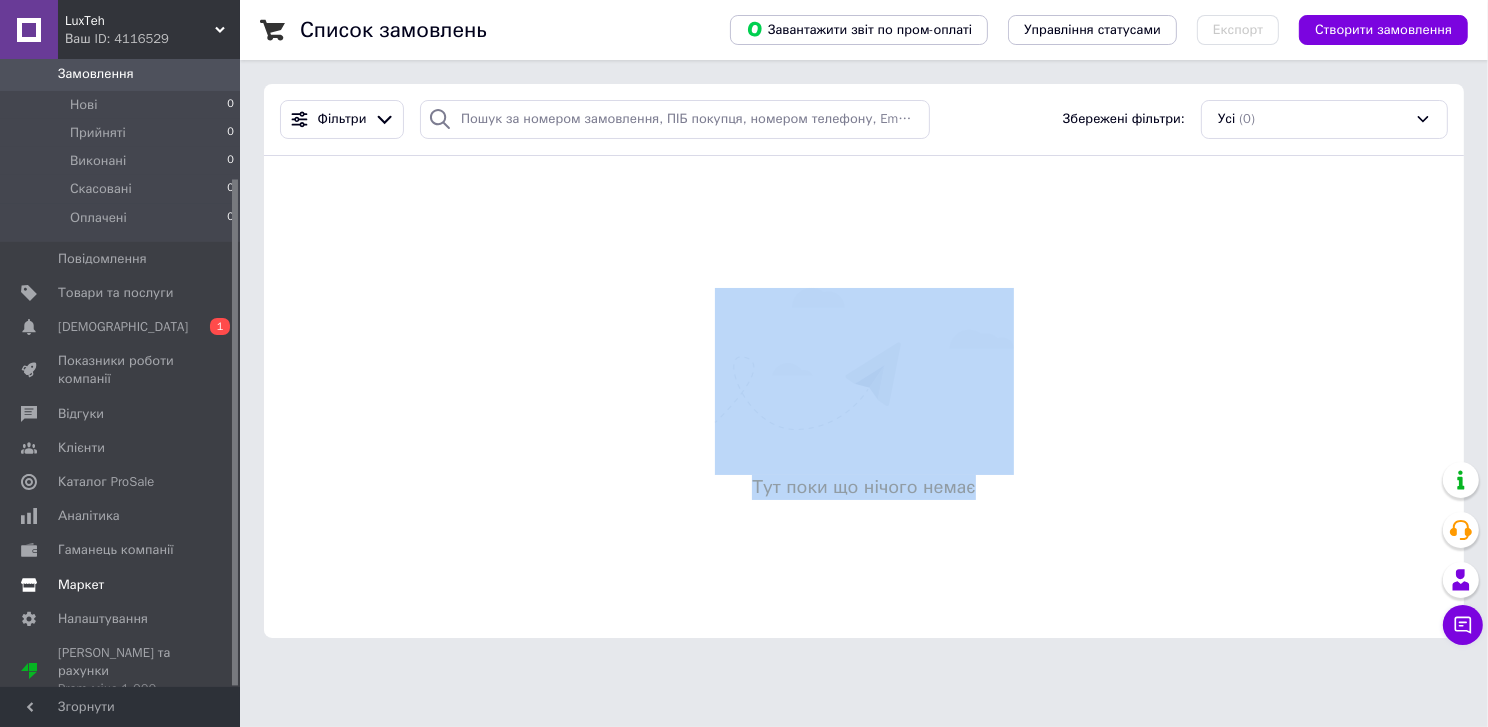 click on "Маркет" at bounding box center [81, 585] 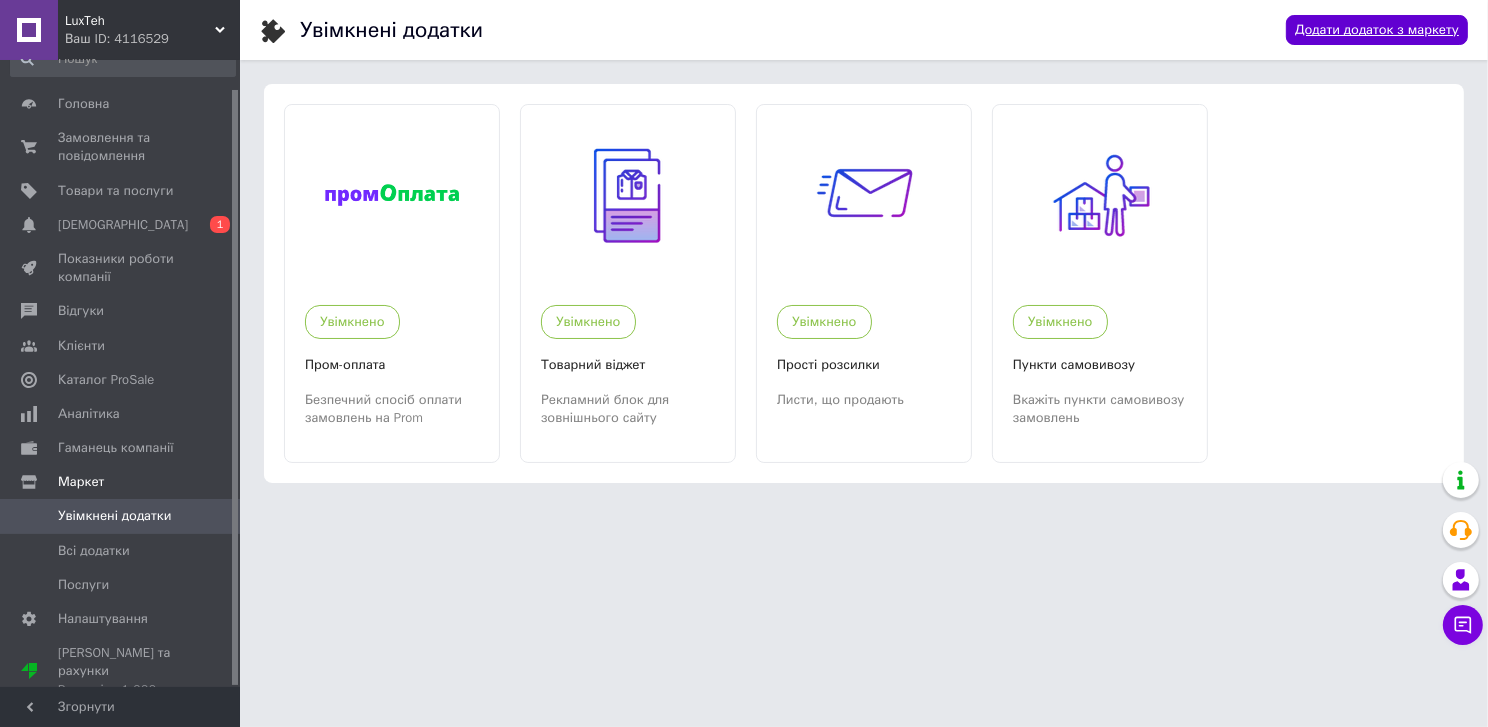 click on "Додати додаток з маркету" at bounding box center [1377, 30] 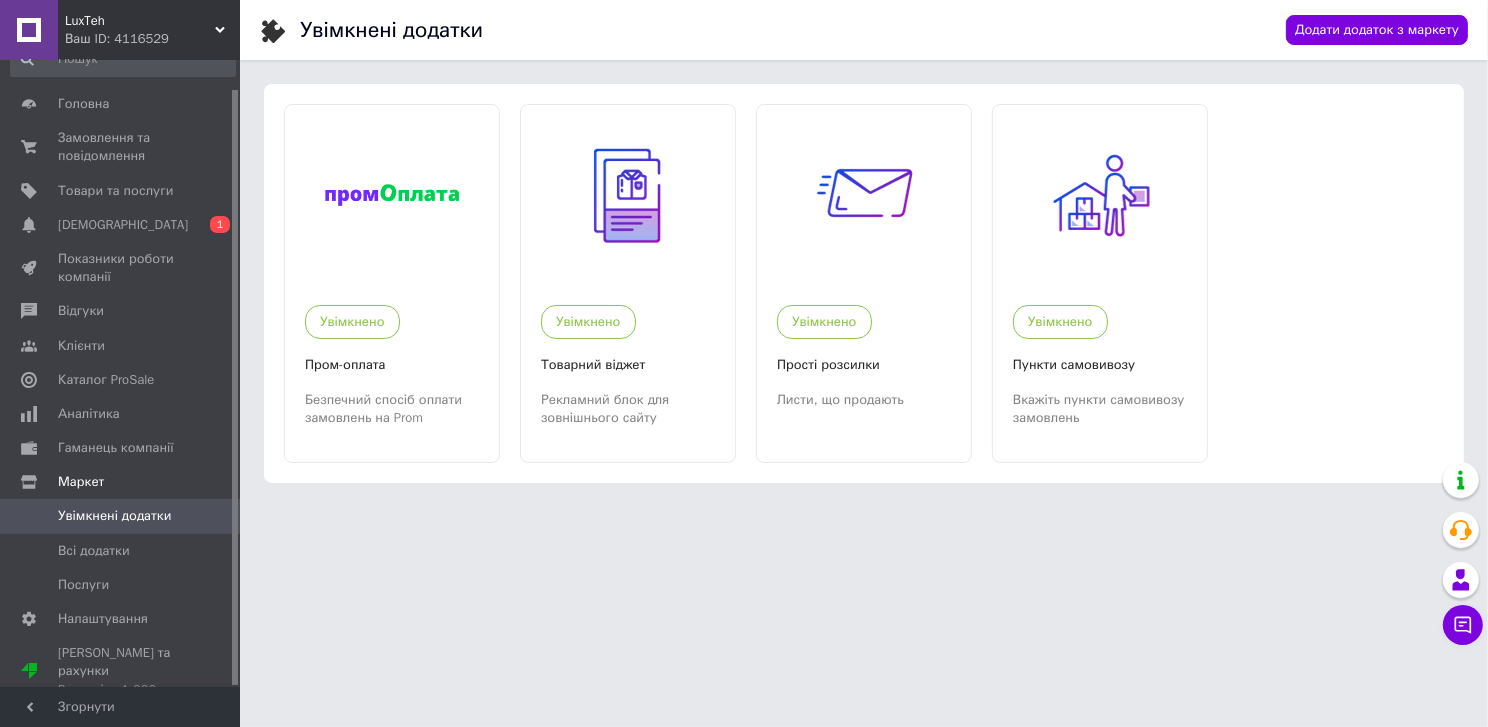 click on "Ваш ID: 4116529" at bounding box center (152, 39) 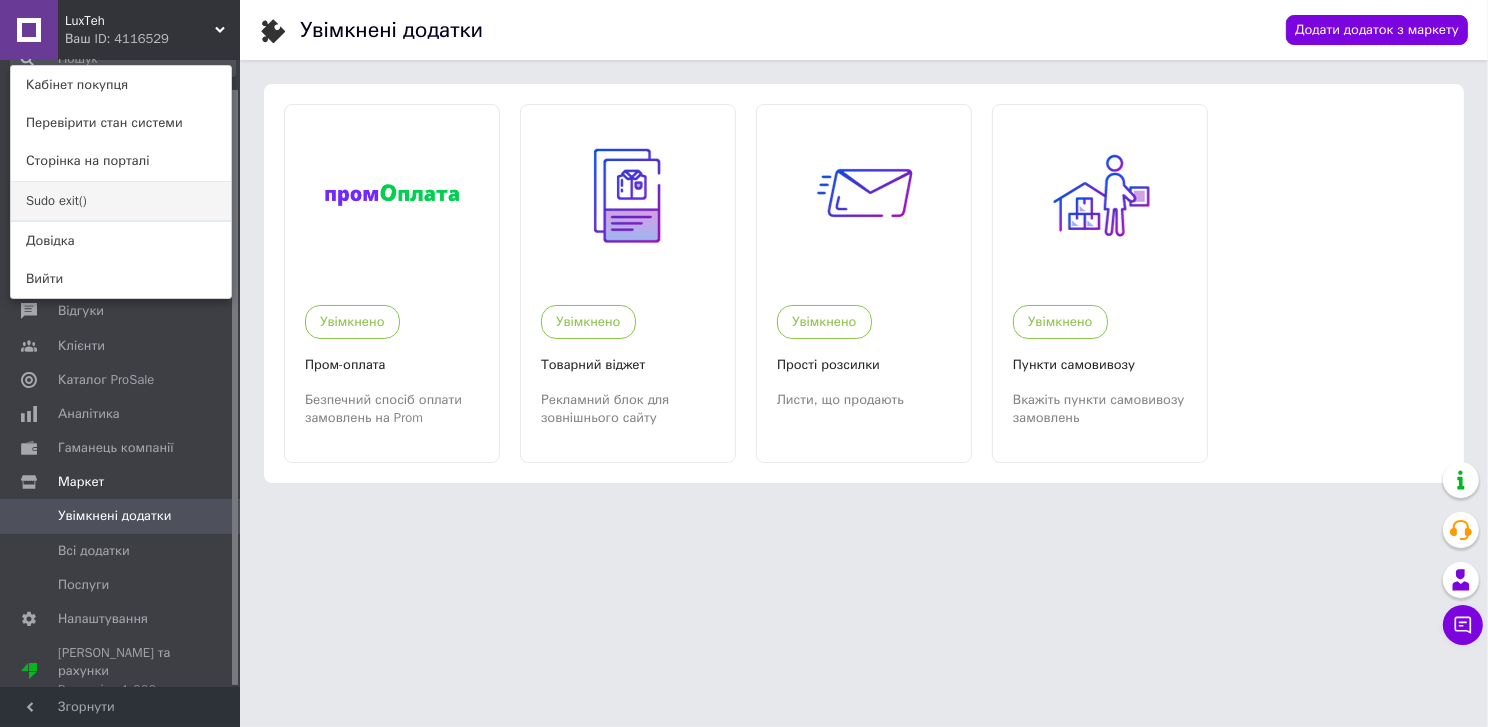 click on "Sudo exit()" at bounding box center [121, 201] 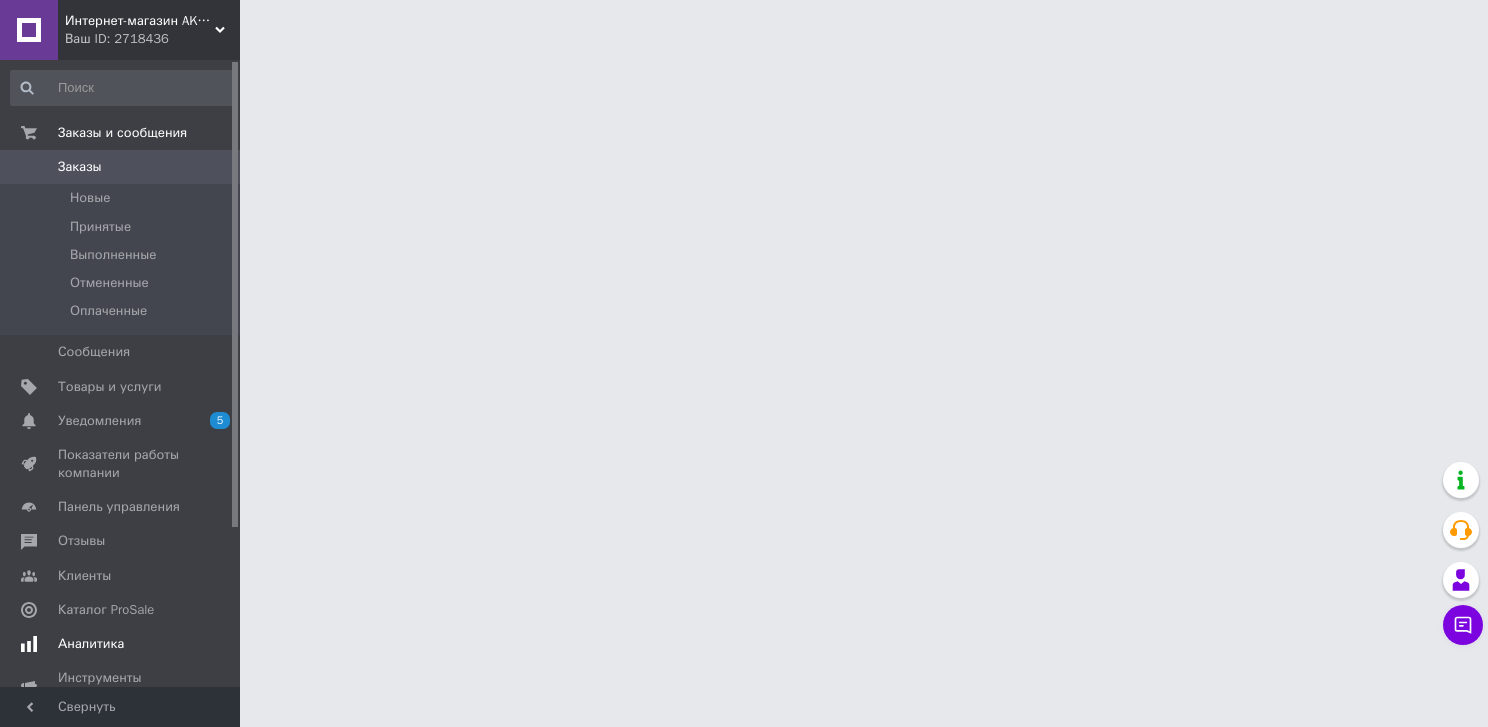 scroll, scrollTop: 0, scrollLeft: 0, axis: both 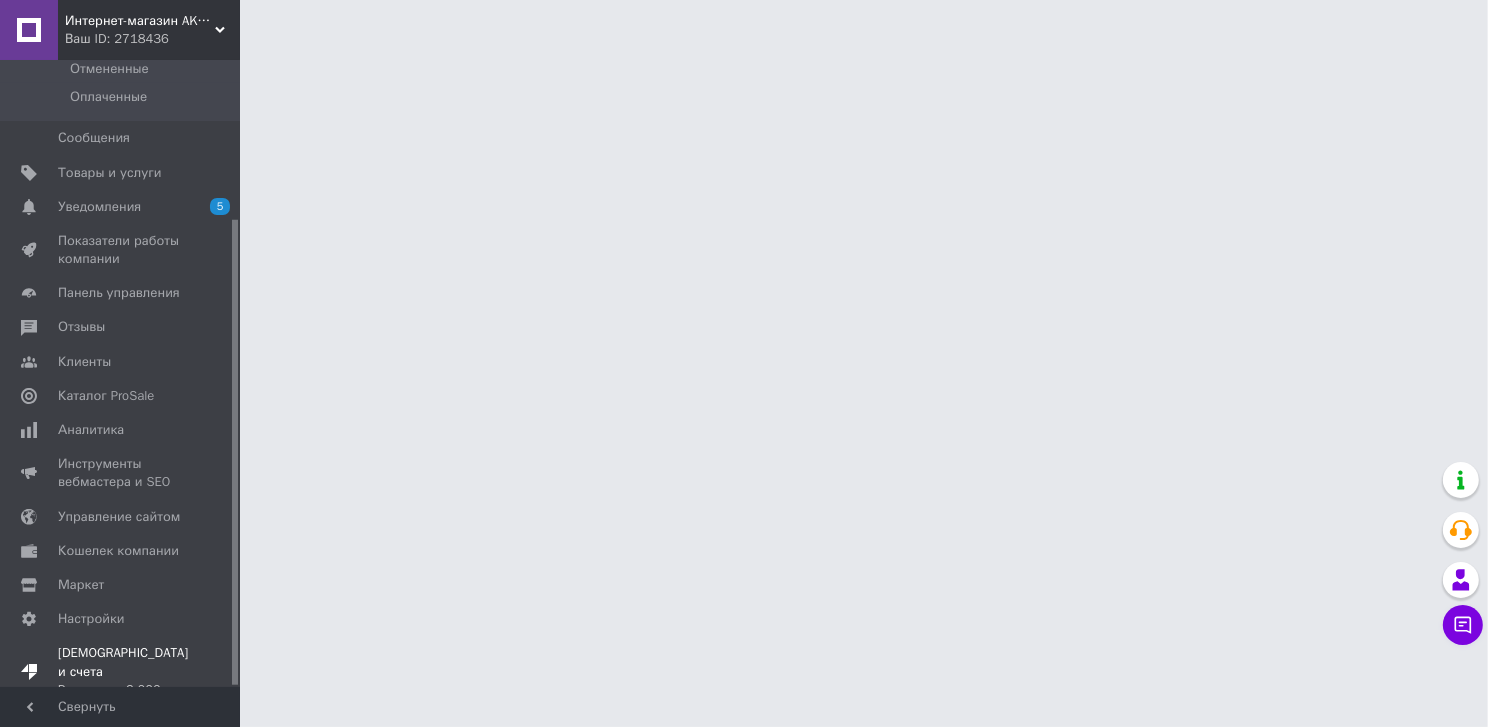 click on "Тарифы и счета Prom микс 6 000" at bounding box center (123, 671) 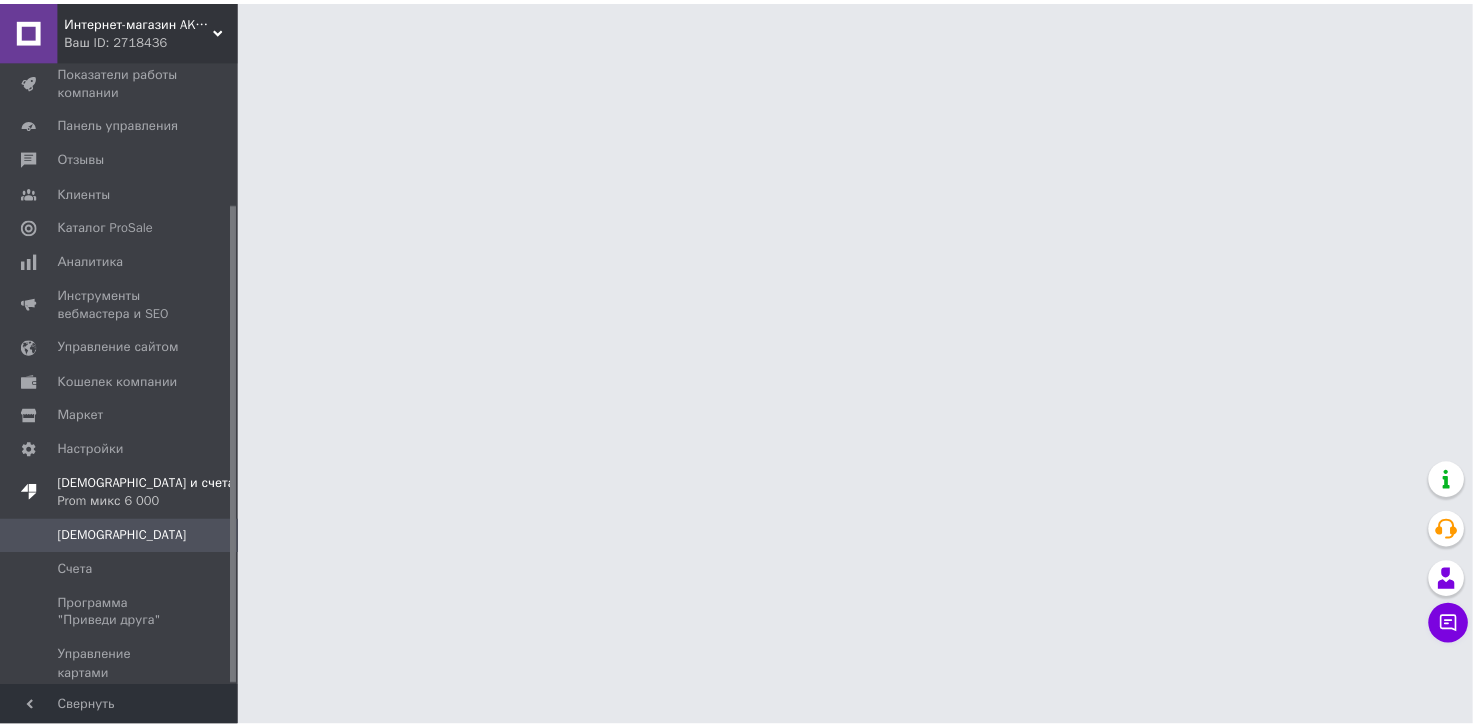 scroll, scrollTop: 187, scrollLeft: 0, axis: vertical 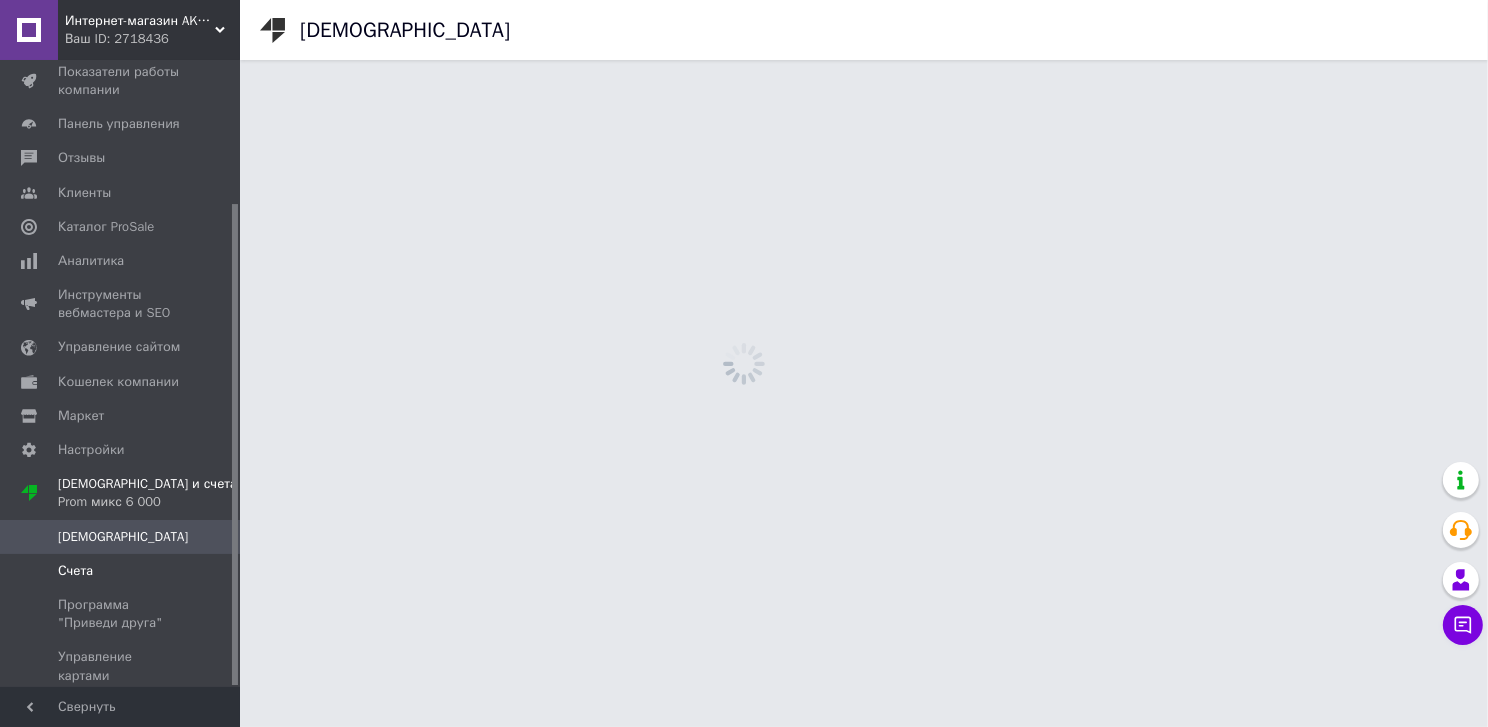 click on "Счета" at bounding box center [75, 571] 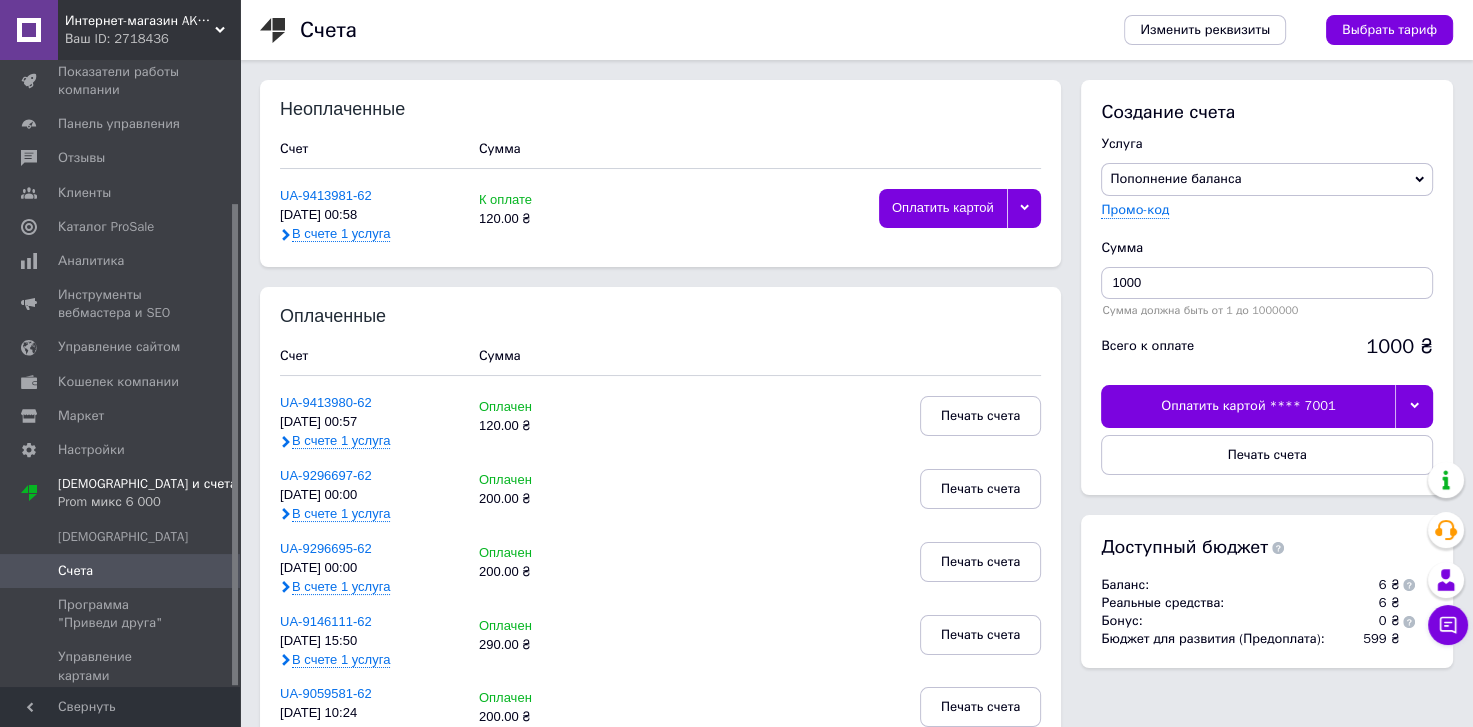 click at bounding box center (1024, 208) 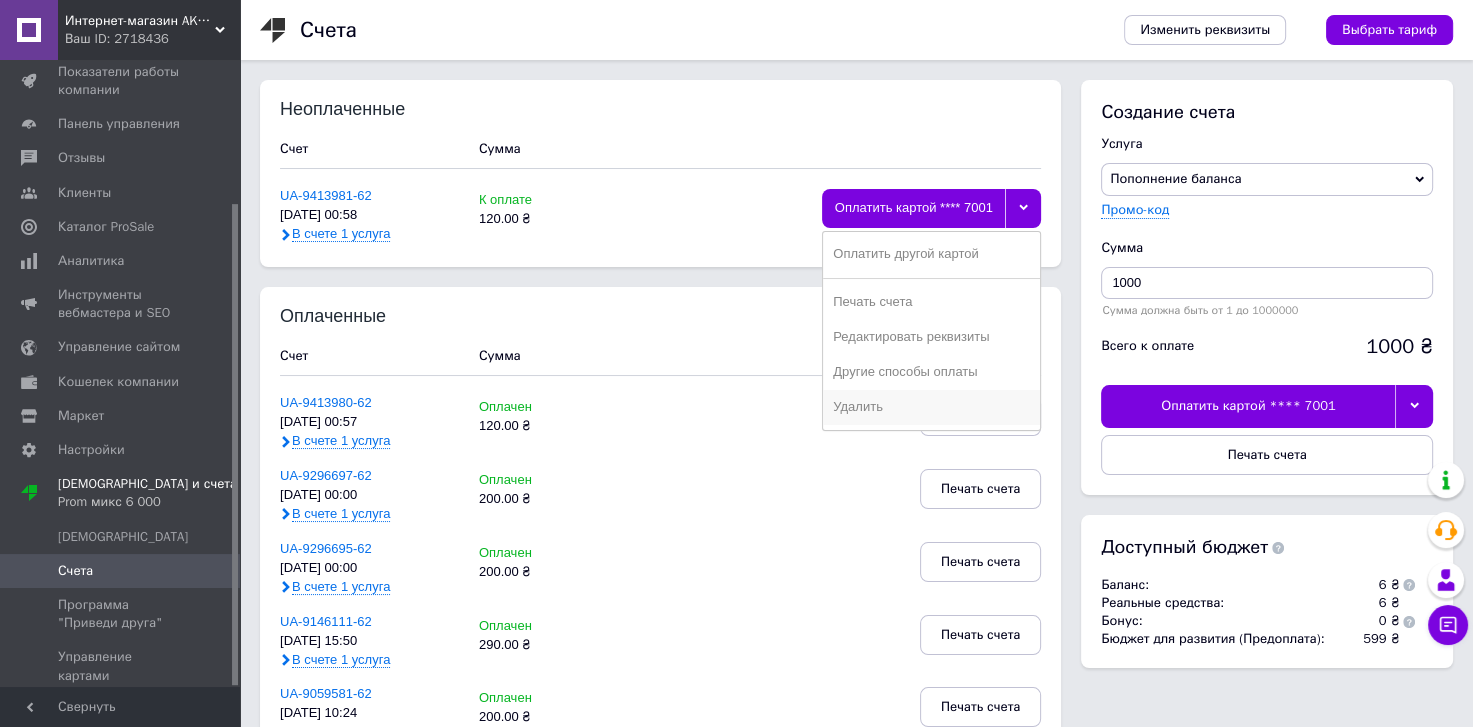 click on "Удалить" at bounding box center (931, 407) 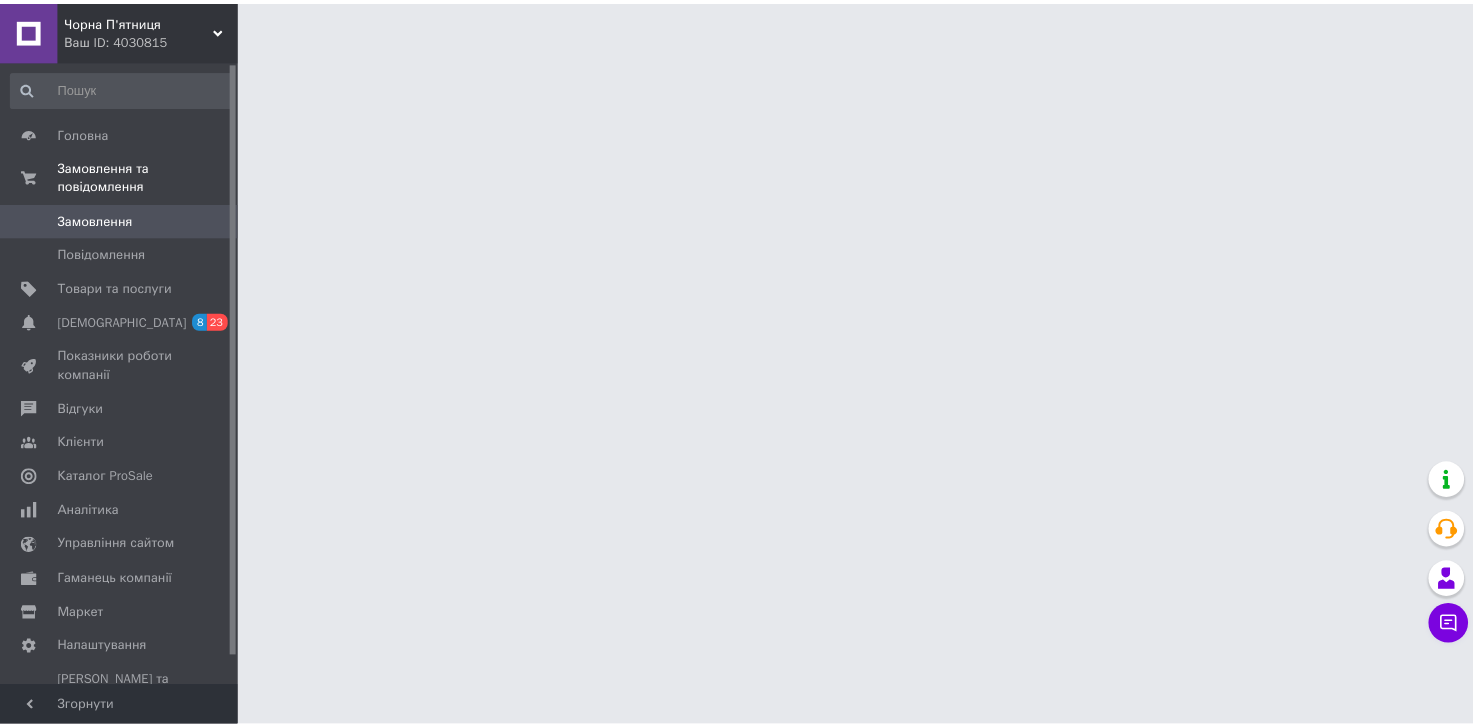 scroll, scrollTop: 0, scrollLeft: 0, axis: both 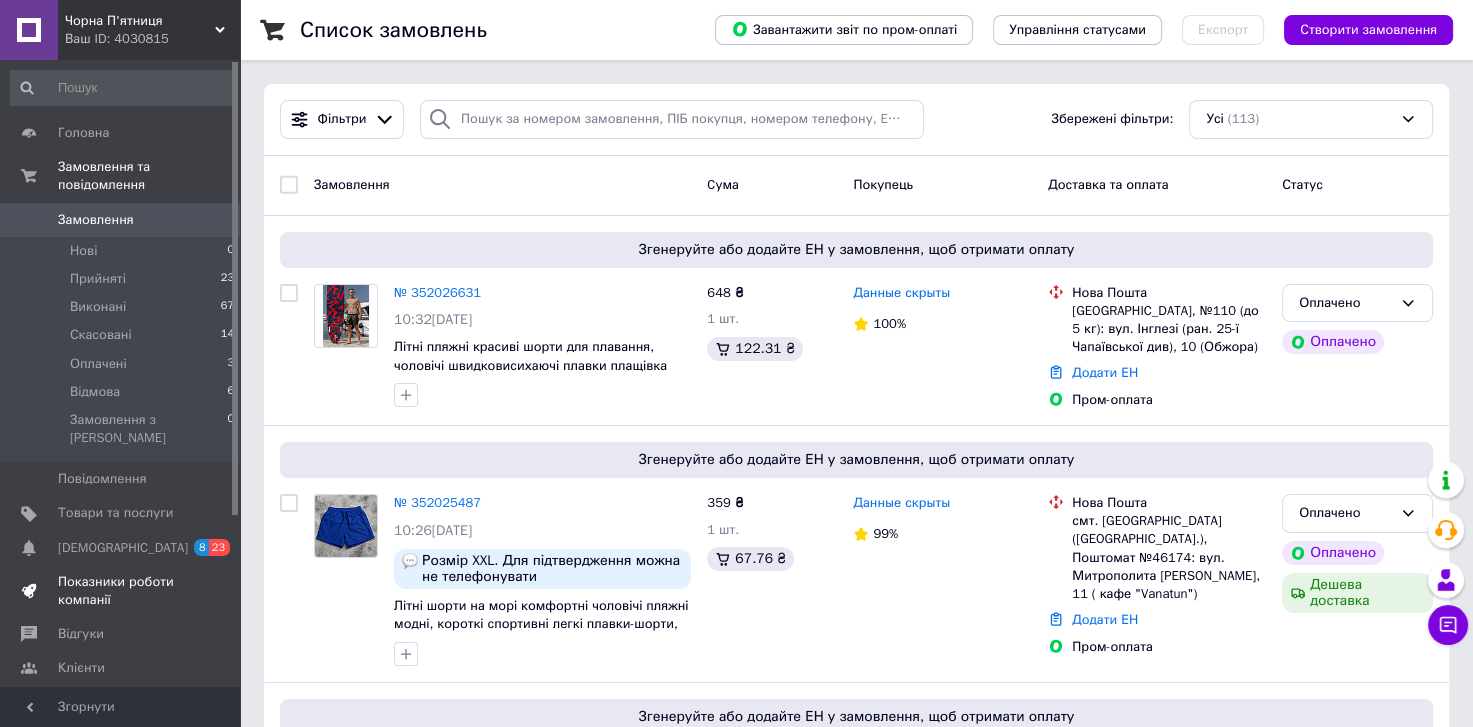 click on "Показники роботи компанії" at bounding box center [121, 591] 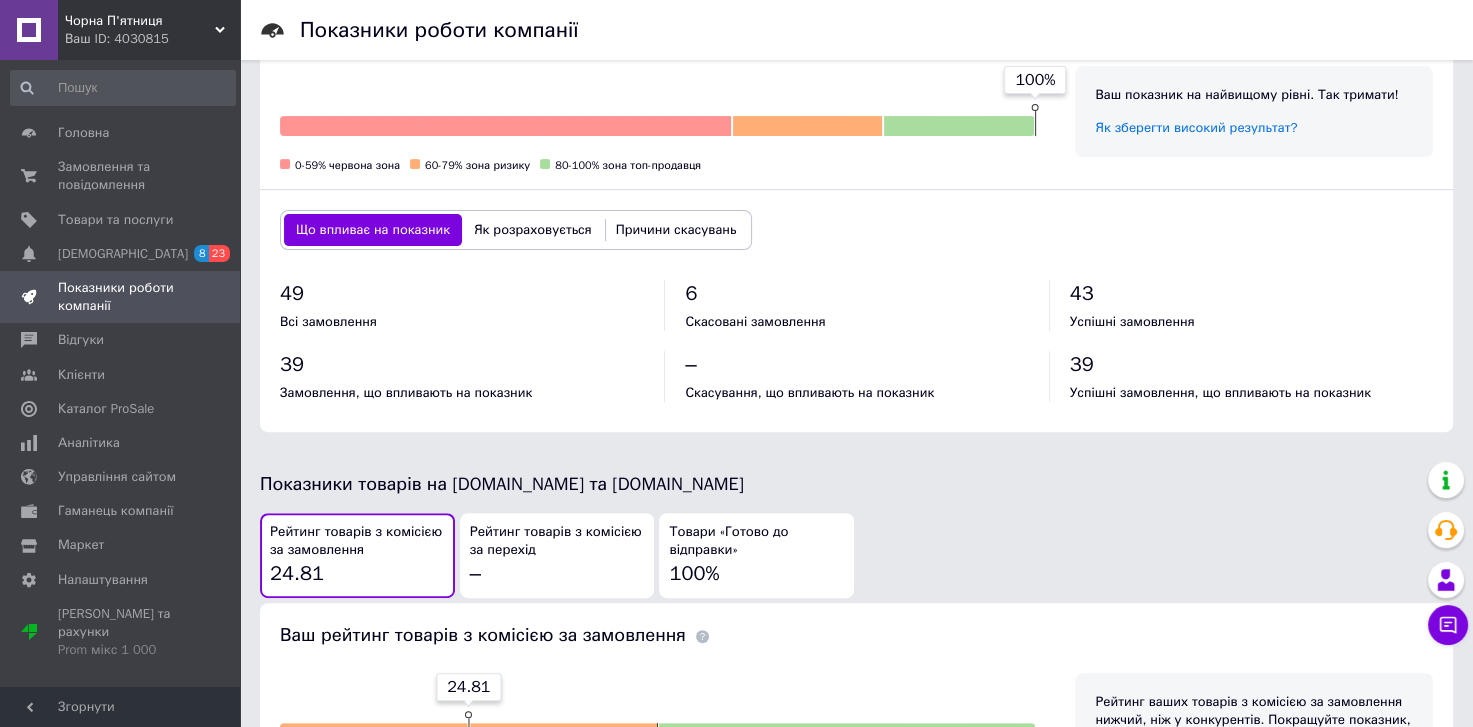 scroll, scrollTop: 1058, scrollLeft: 0, axis: vertical 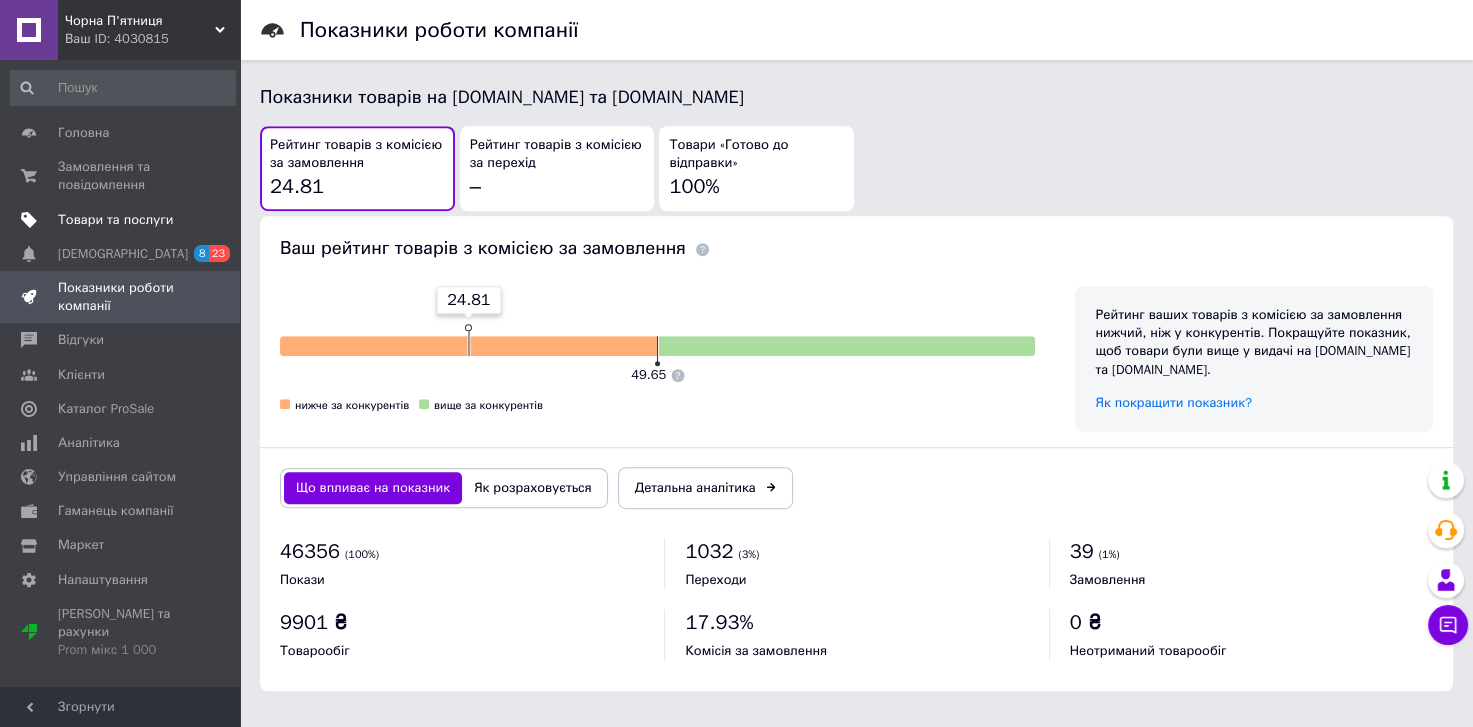 click on "Товари та послуги" at bounding box center [115, 220] 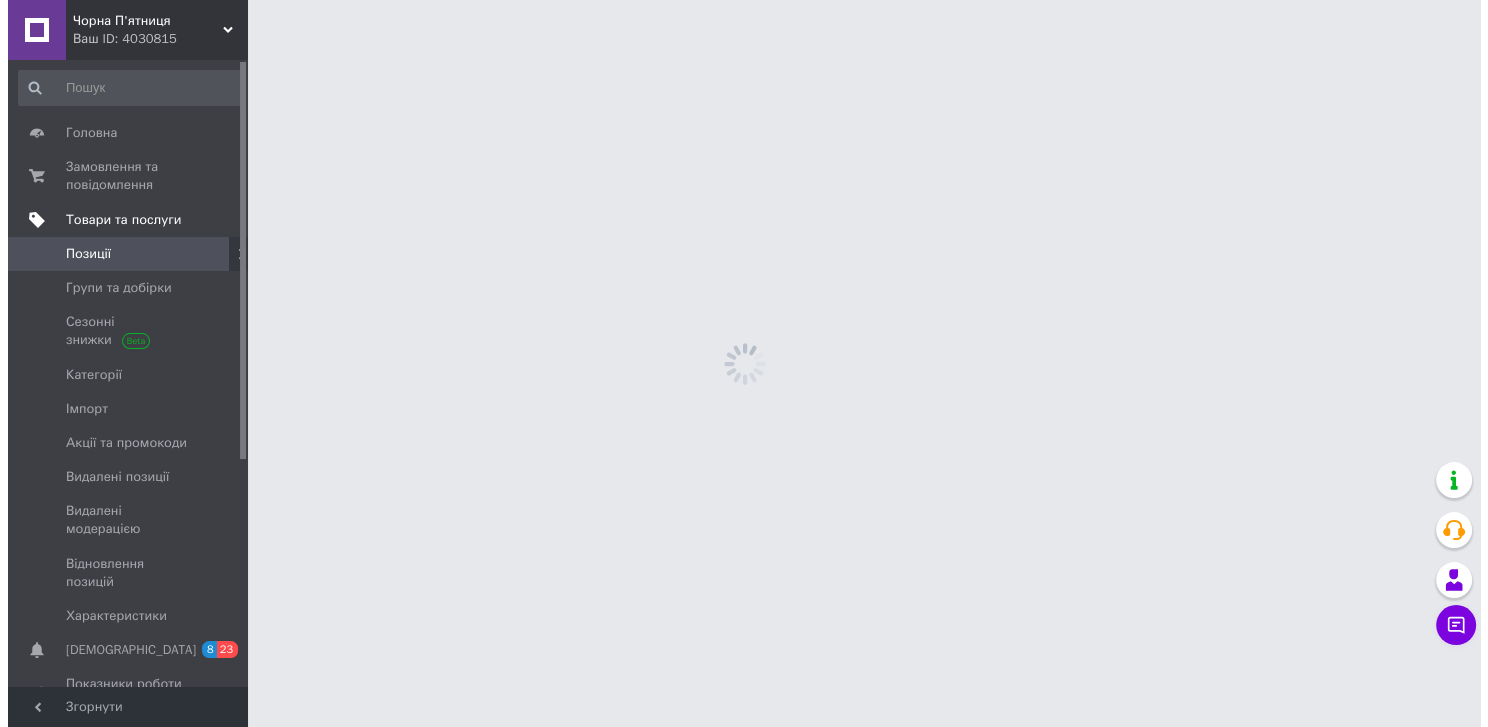 scroll, scrollTop: 0, scrollLeft: 0, axis: both 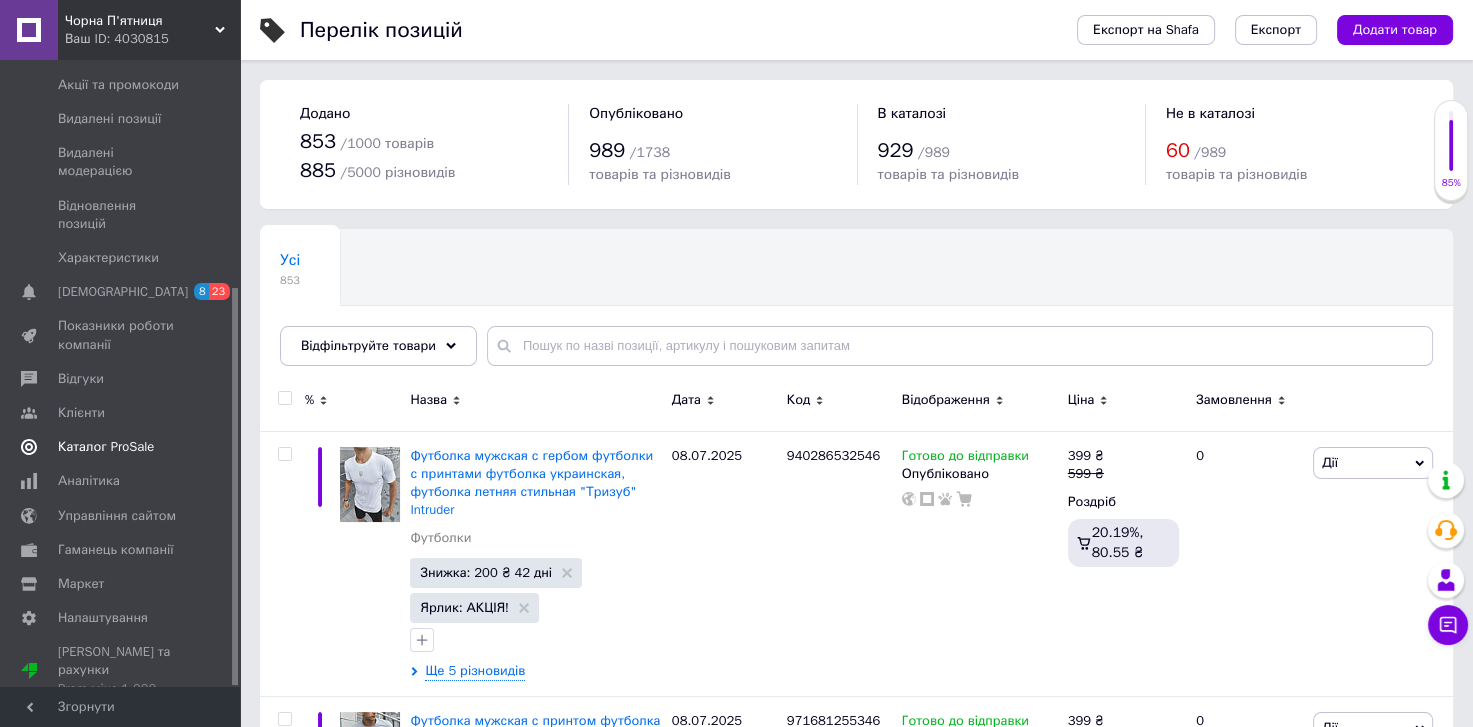 click on "Каталог ProSale" at bounding box center [106, 447] 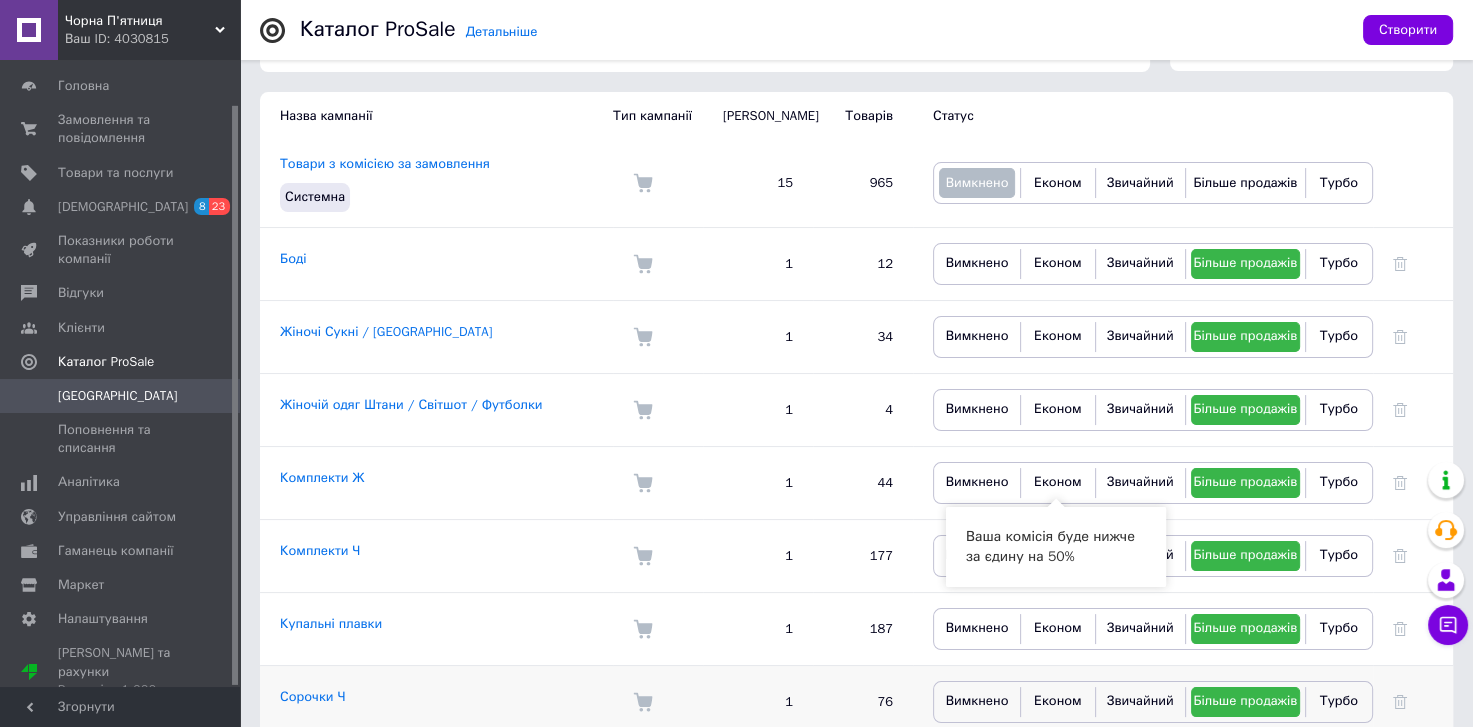 scroll, scrollTop: 239, scrollLeft: 0, axis: vertical 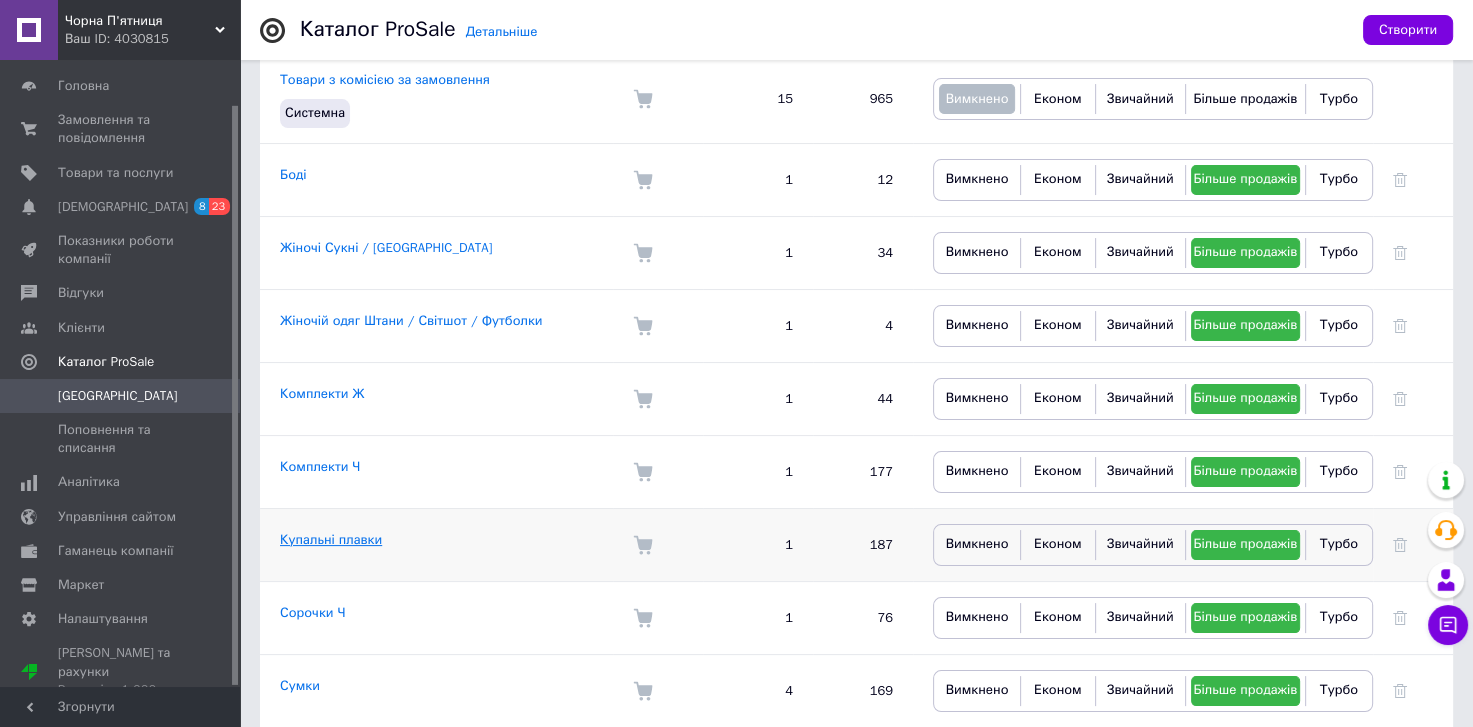 click on "Купальні плавки" at bounding box center (331, 539) 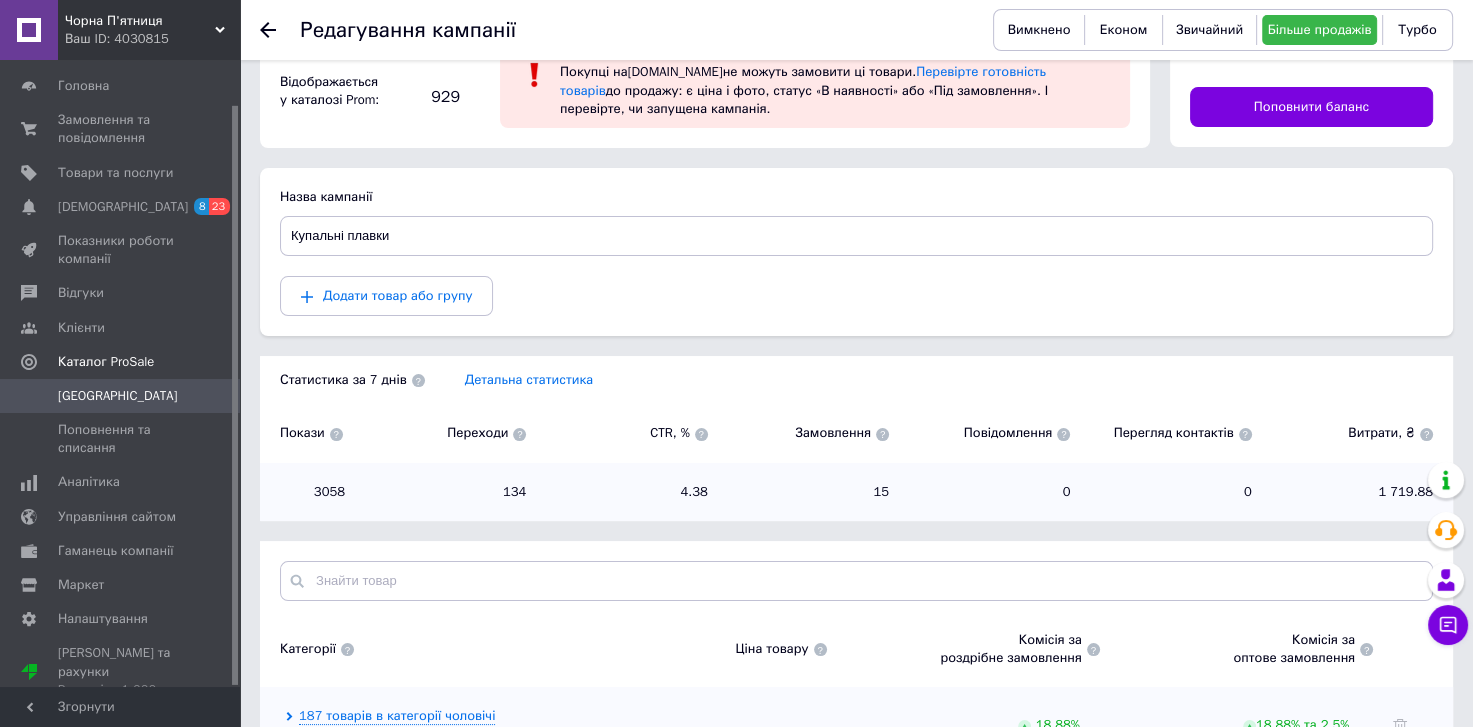 scroll, scrollTop: 0, scrollLeft: 0, axis: both 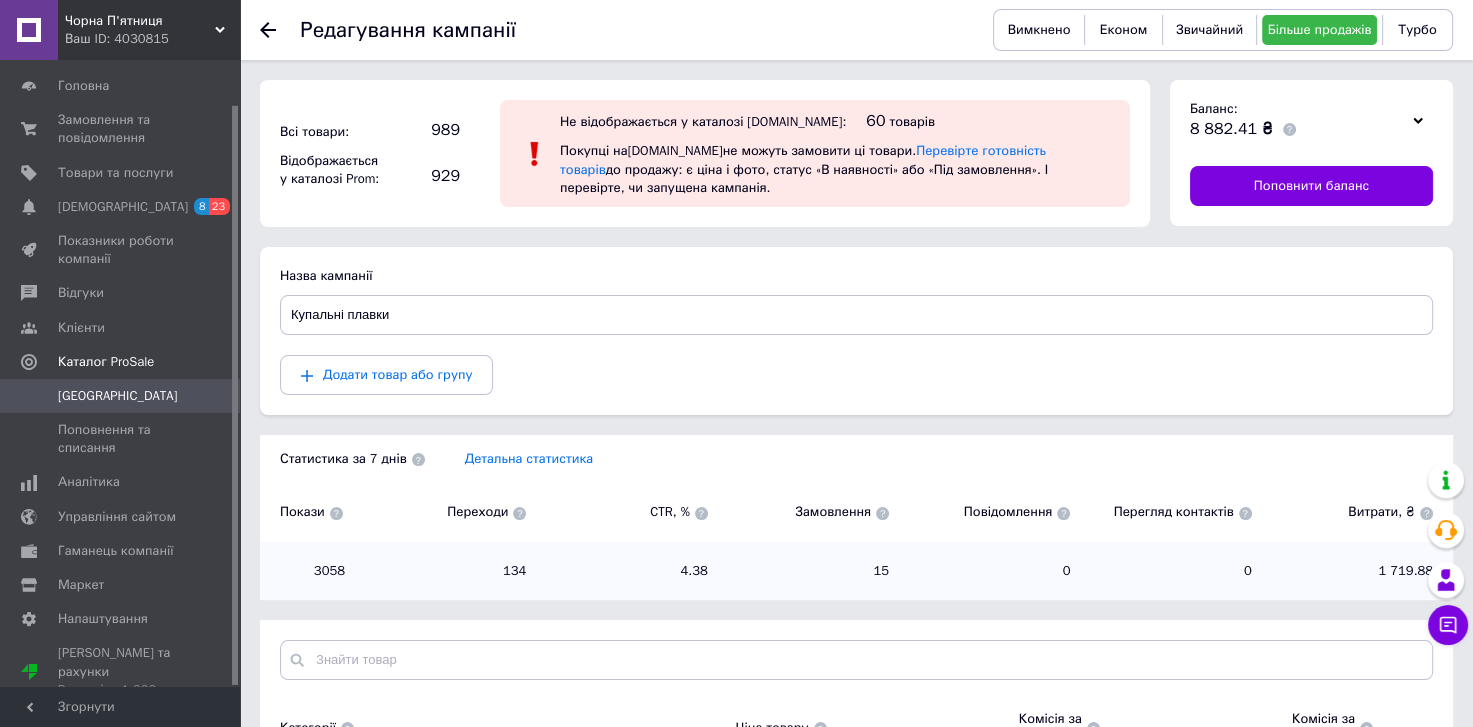 click on "Ваш ID: 4030815" at bounding box center (152, 39) 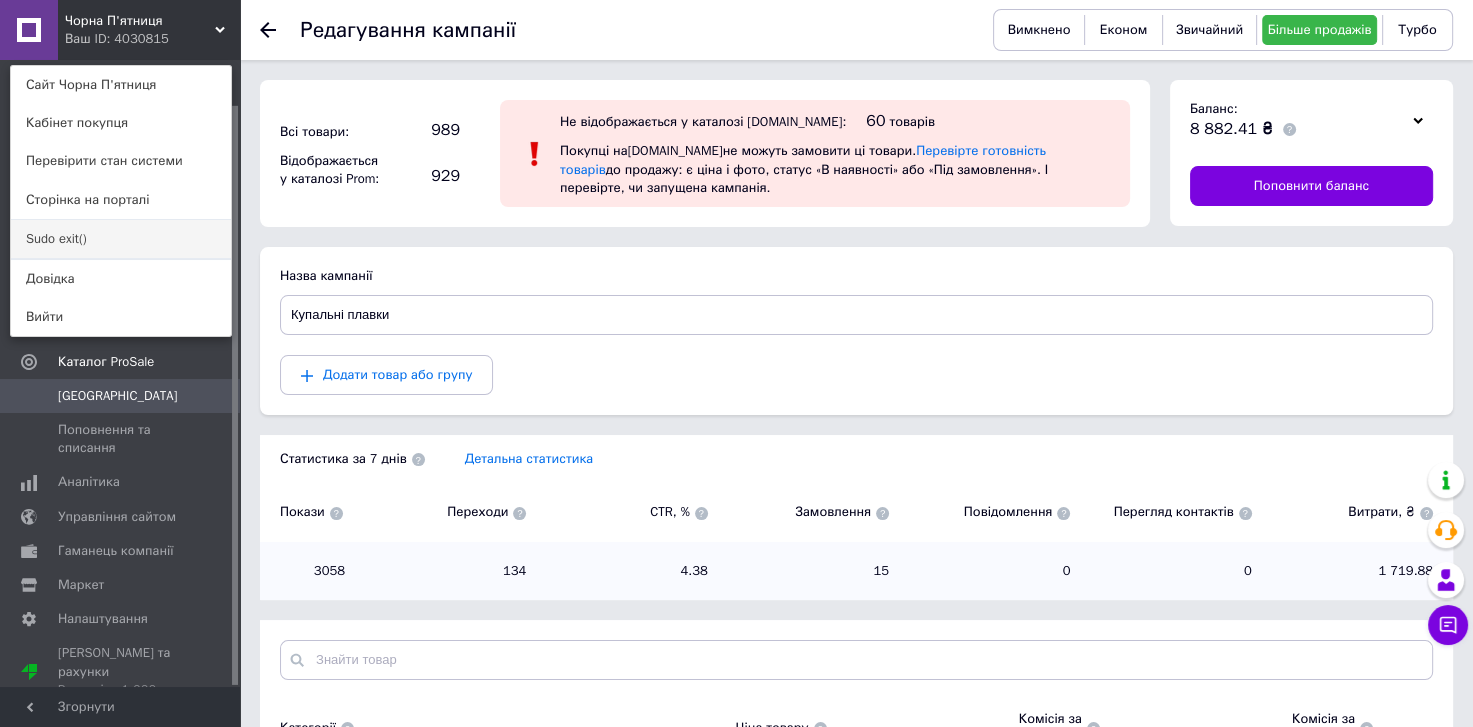 click on "Sudo exit()" at bounding box center (121, 239) 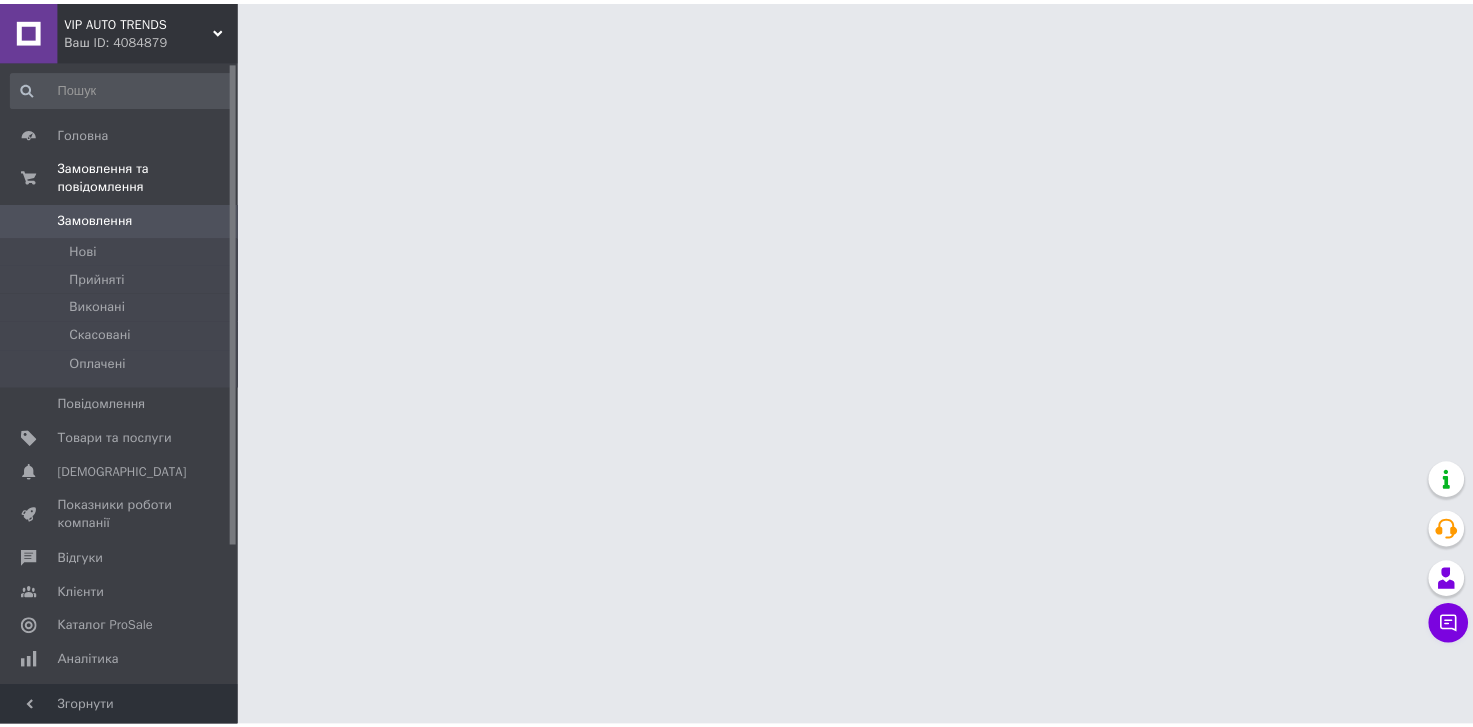 scroll, scrollTop: 0, scrollLeft: 0, axis: both 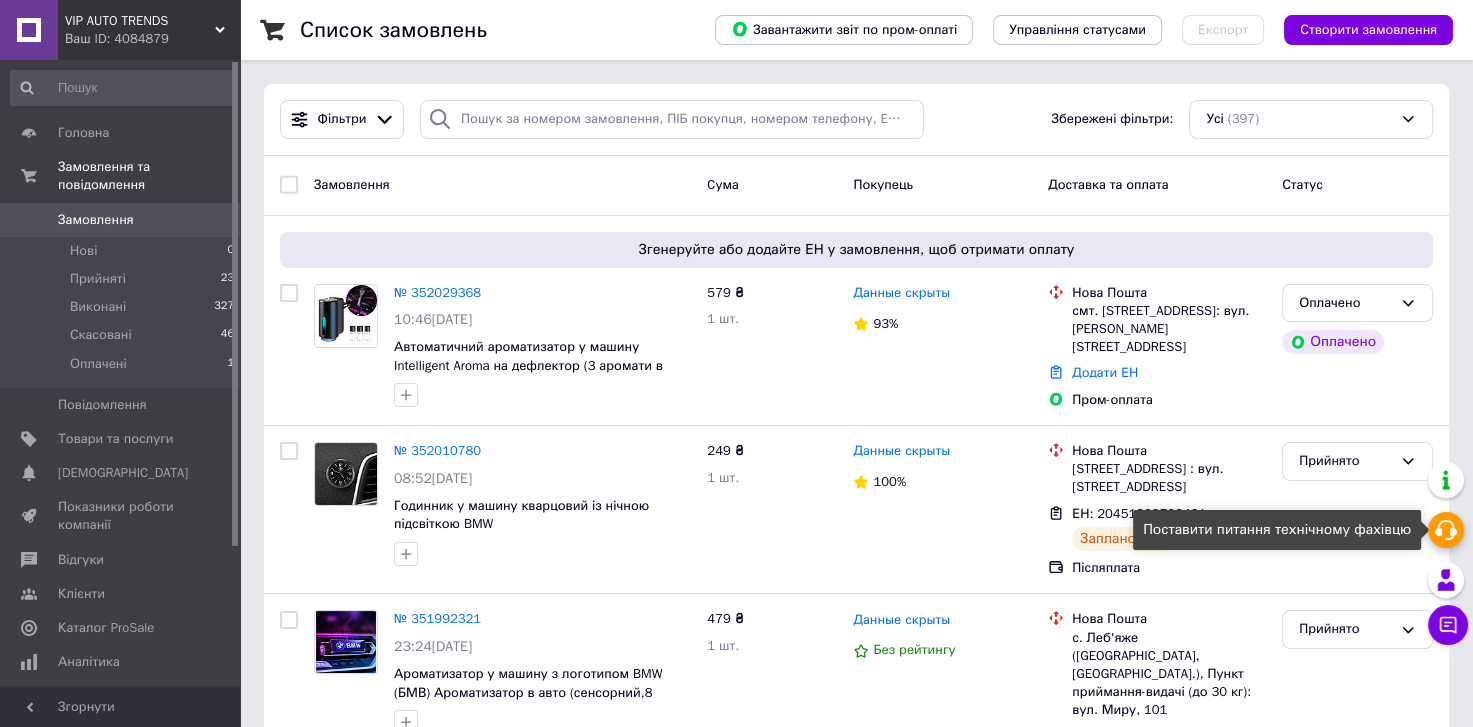 click 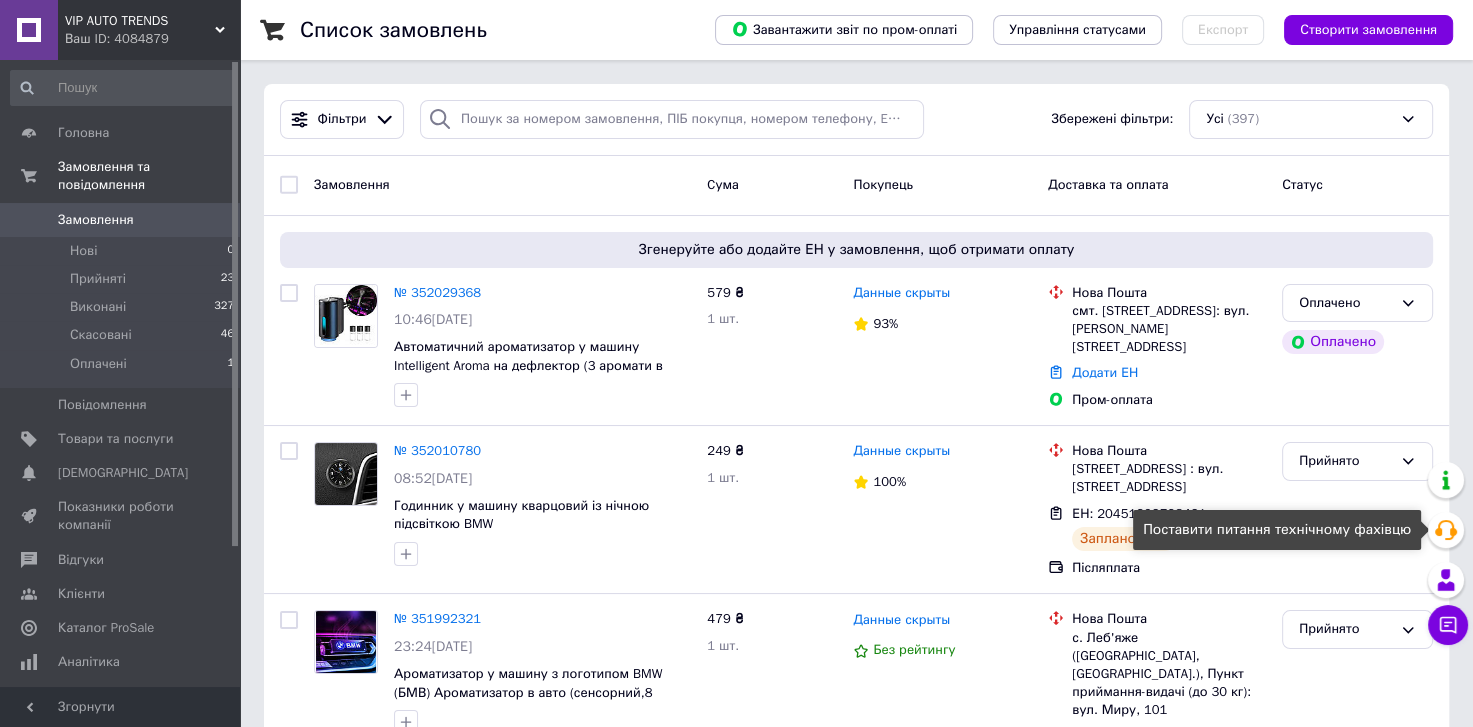 click on "Замовлення Cума Покупець Доставка та оплата Статус" at bounding box center [856, 186] 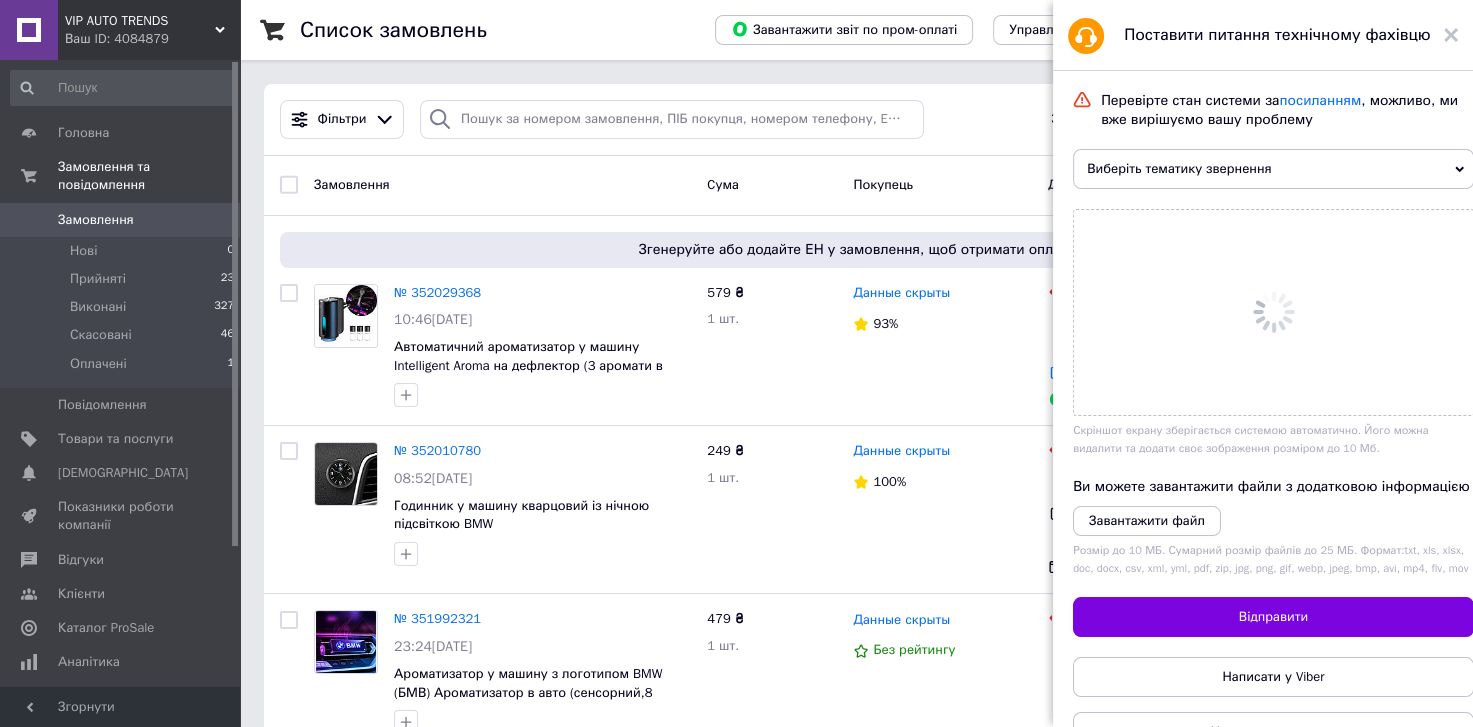 click on "Виберіть тематику звернення" at bounding box center (1273, 169) 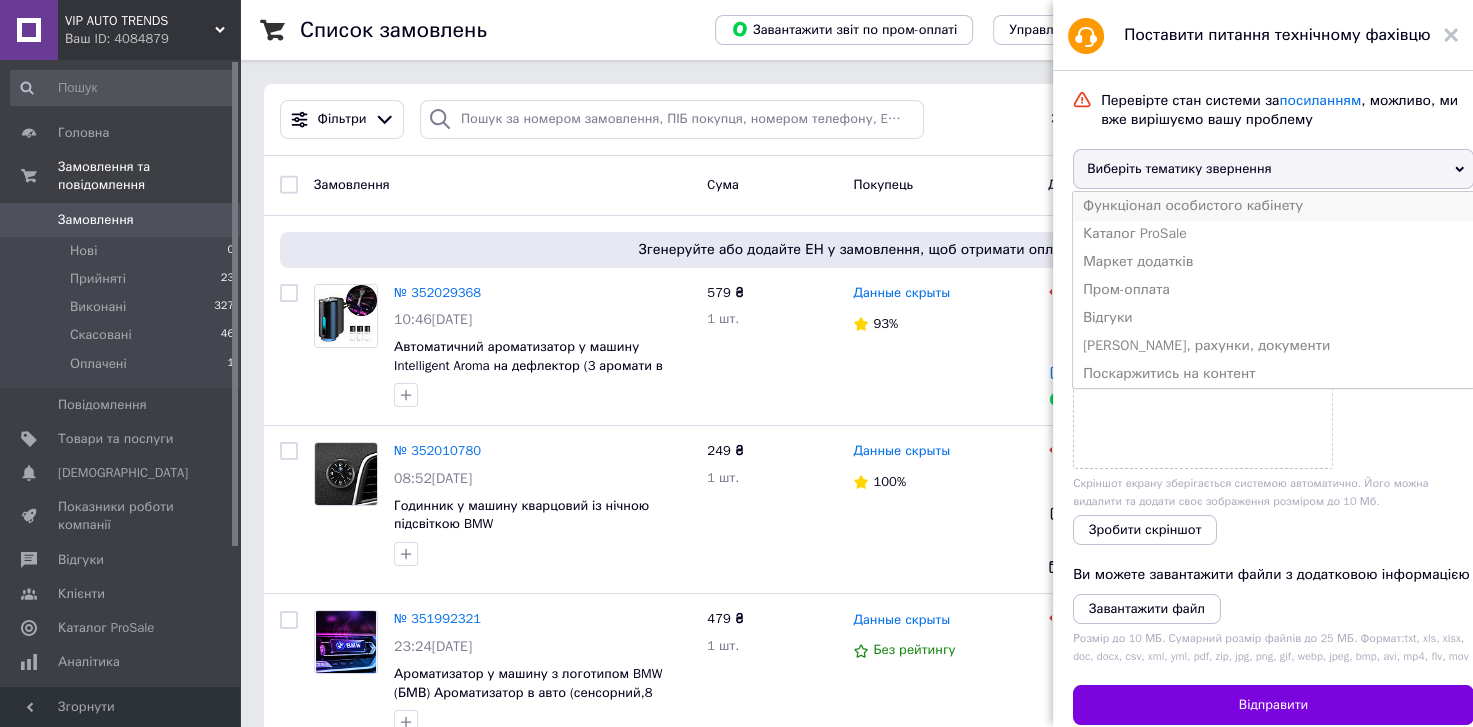 click on "Функціонал особистого кабінету" at bounding box center [1273, 206] 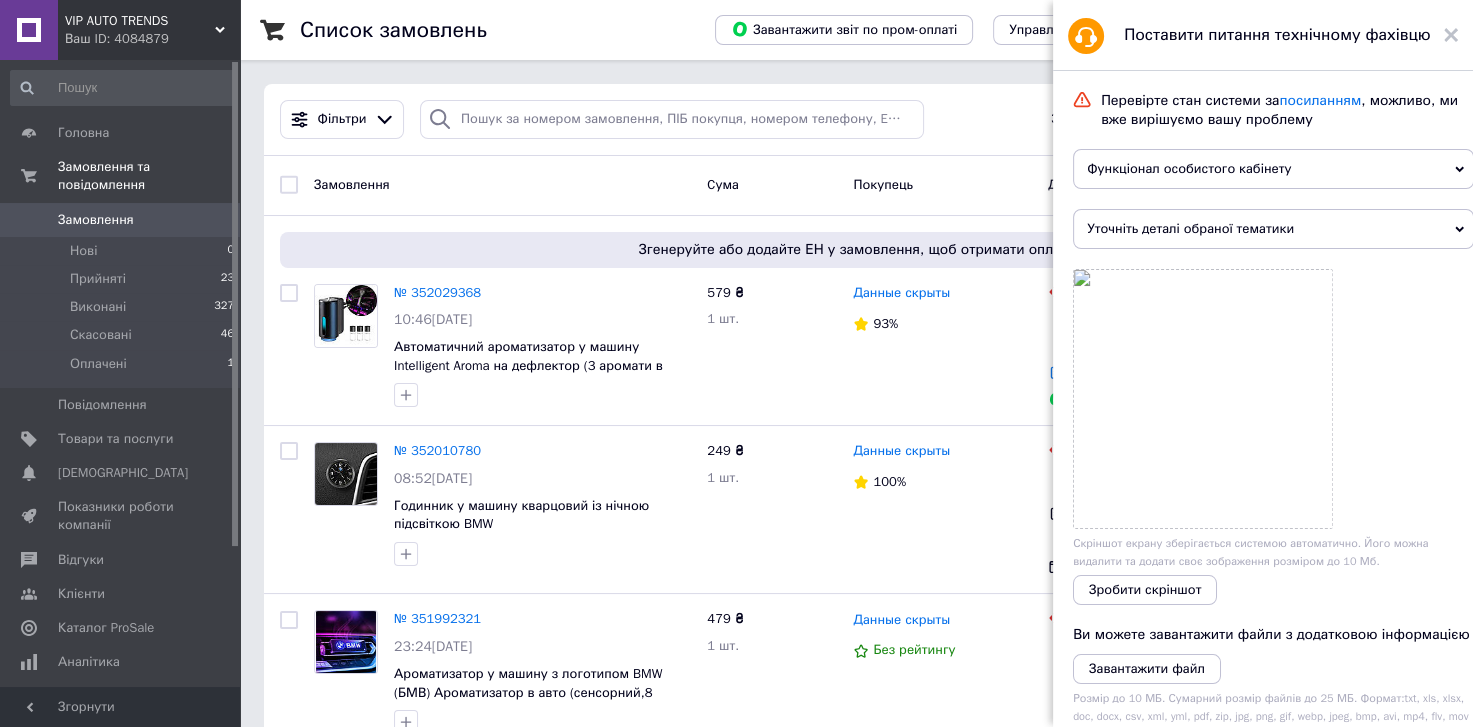 click on "Уточніть деталі обраної тематики" at bounding box center [1273, 229] 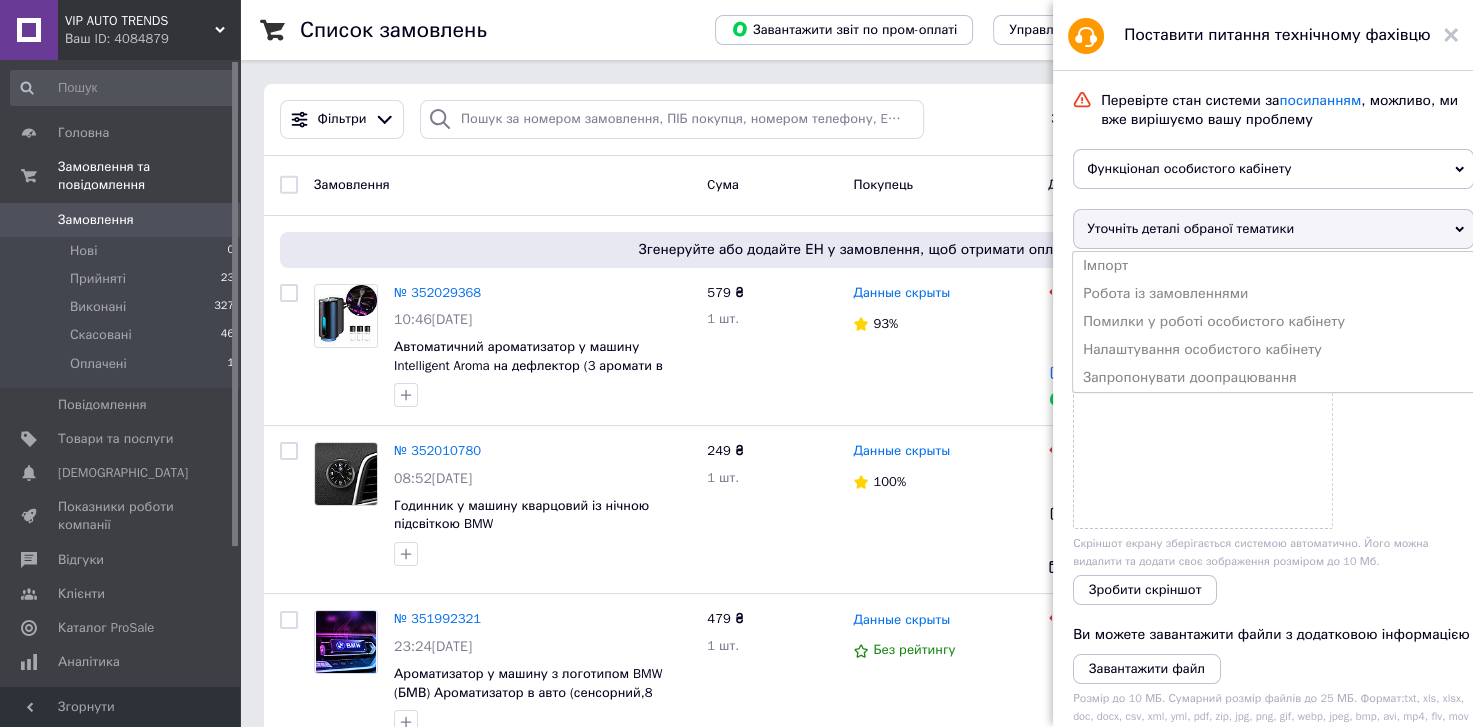 click on "VIP AUTO TRENDS" at bounding box center [140, 21] 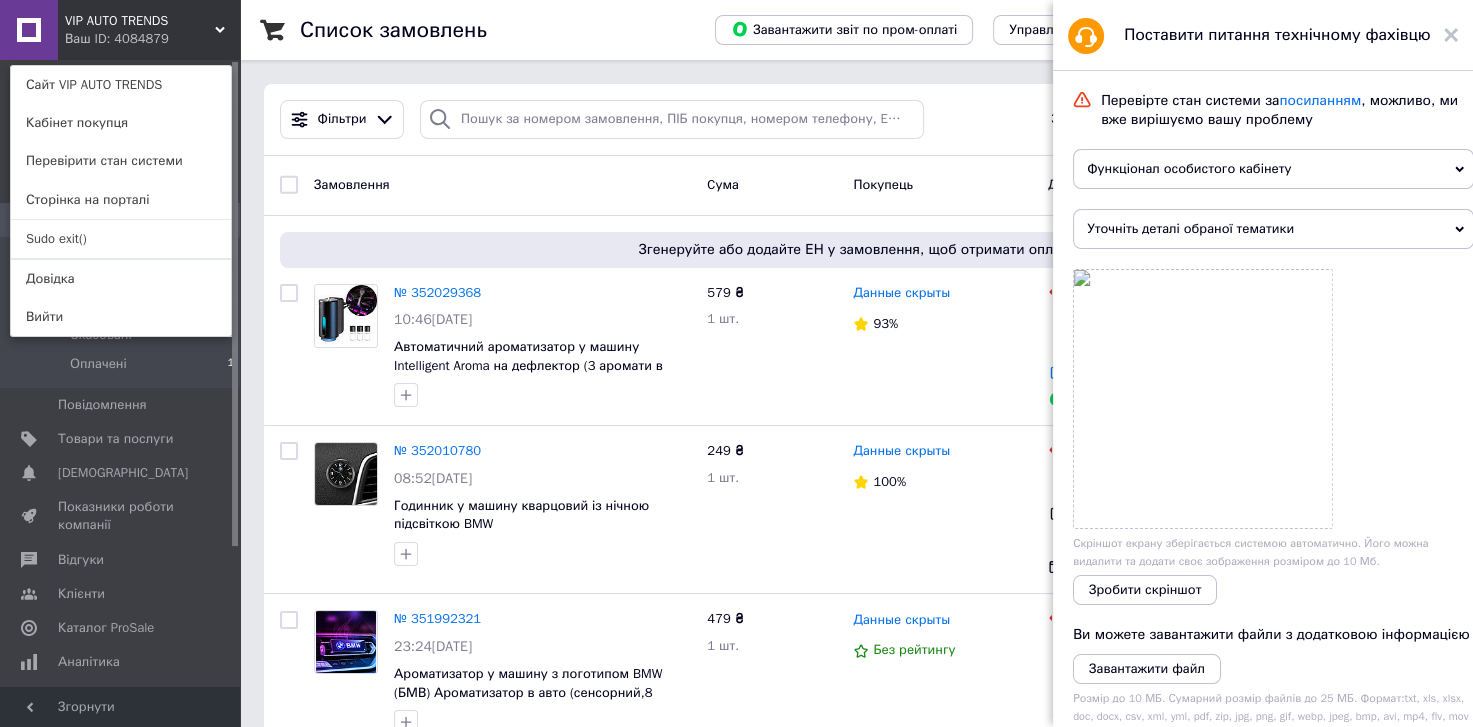 click on "Sudo exit()" at bounding box center (121, 239) 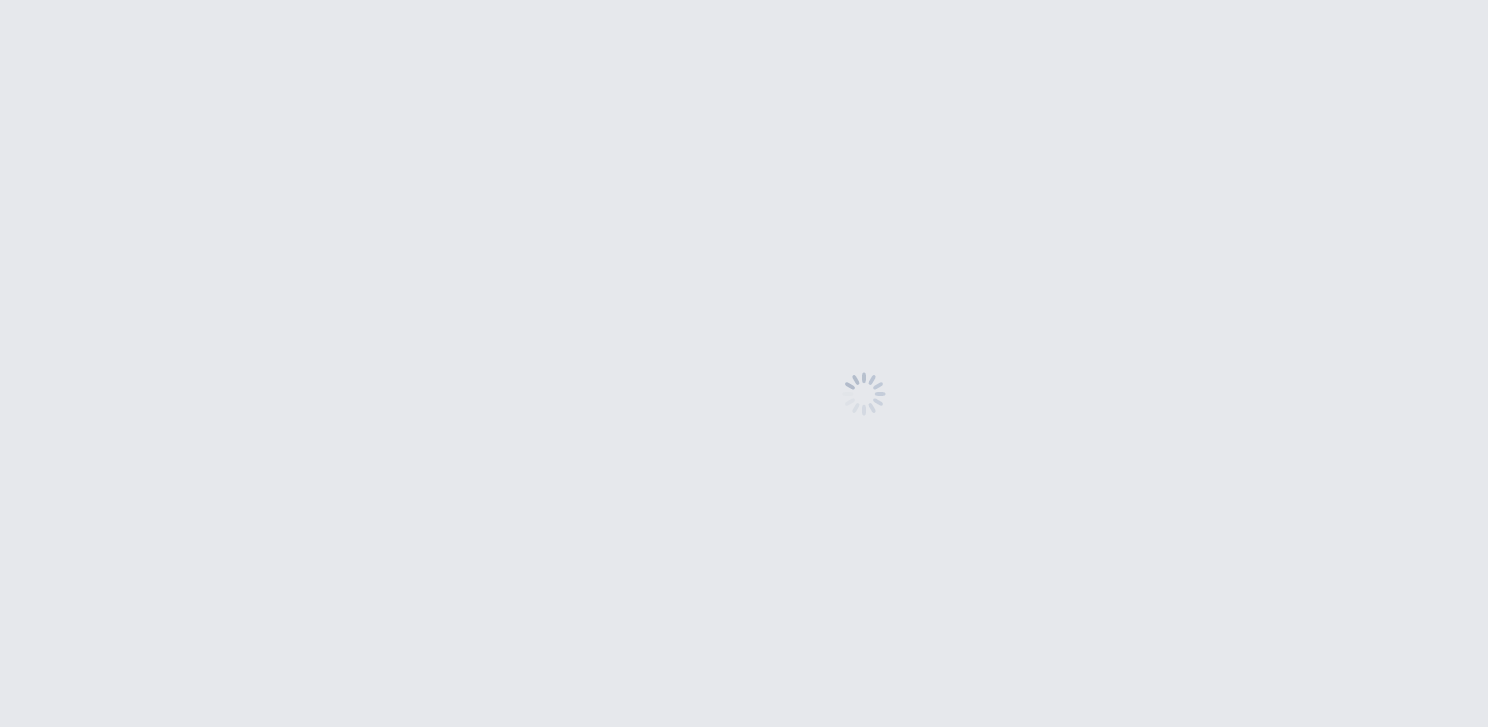 scroll, scrollTop: 0, scrollLeft: 0, axis: both 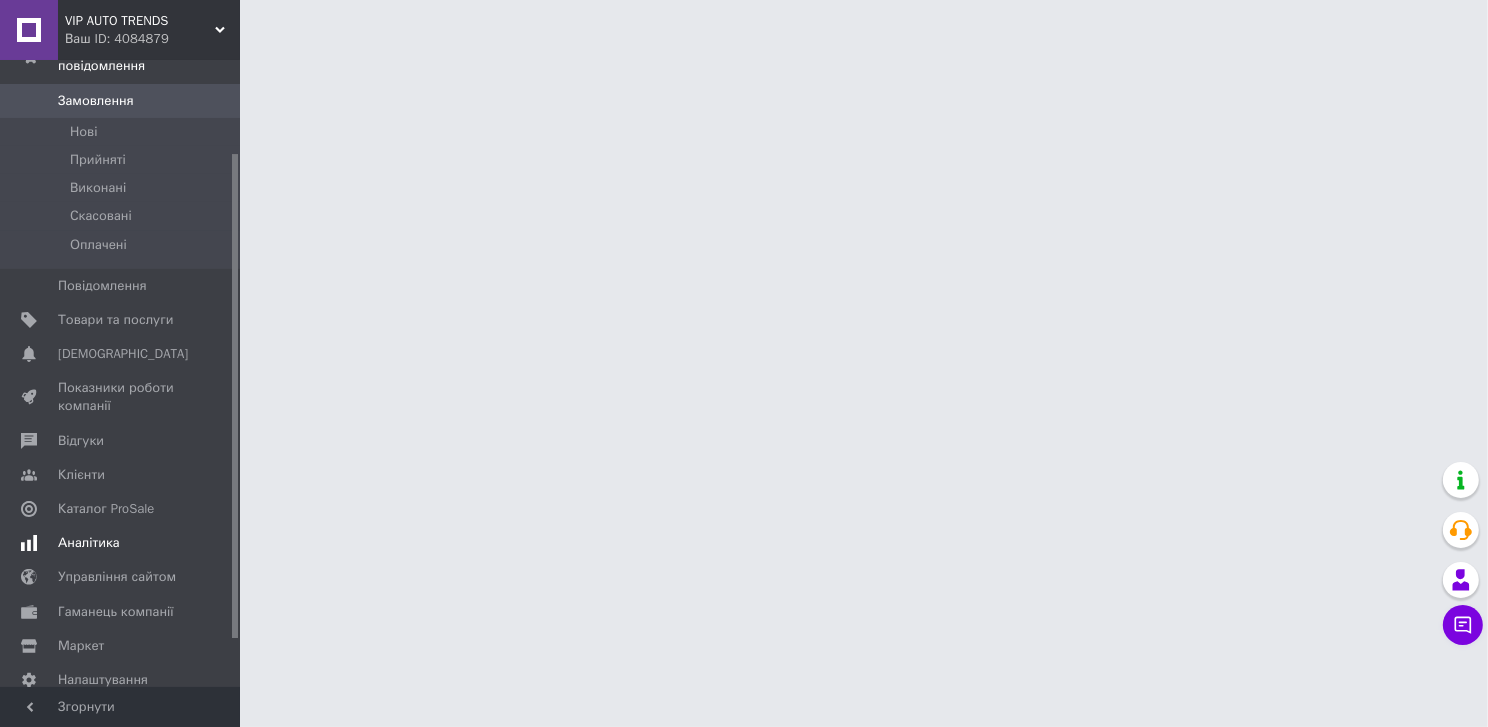 click on "Аналітика" at bounding box center [89, 543] 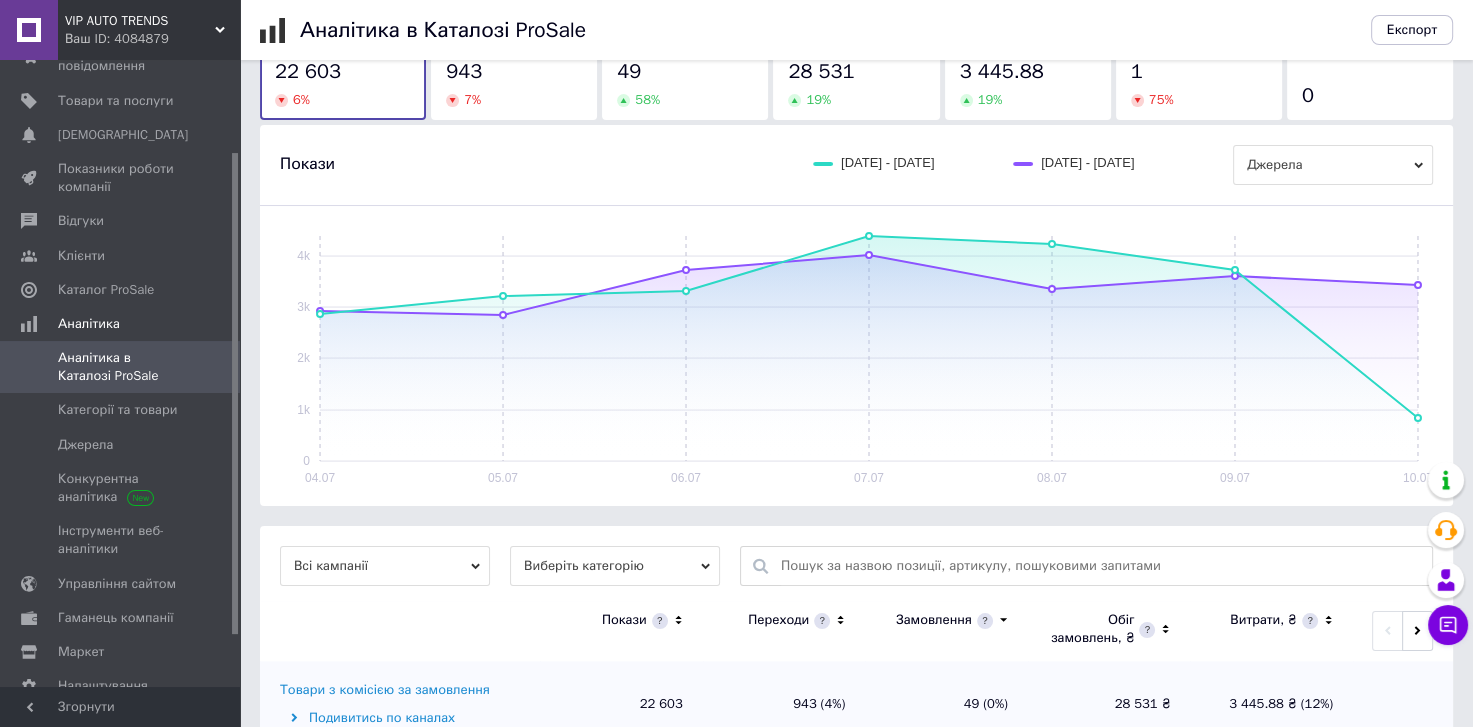 scroll, scrollTop: 209, scrollLeft: 0, axis: vertical 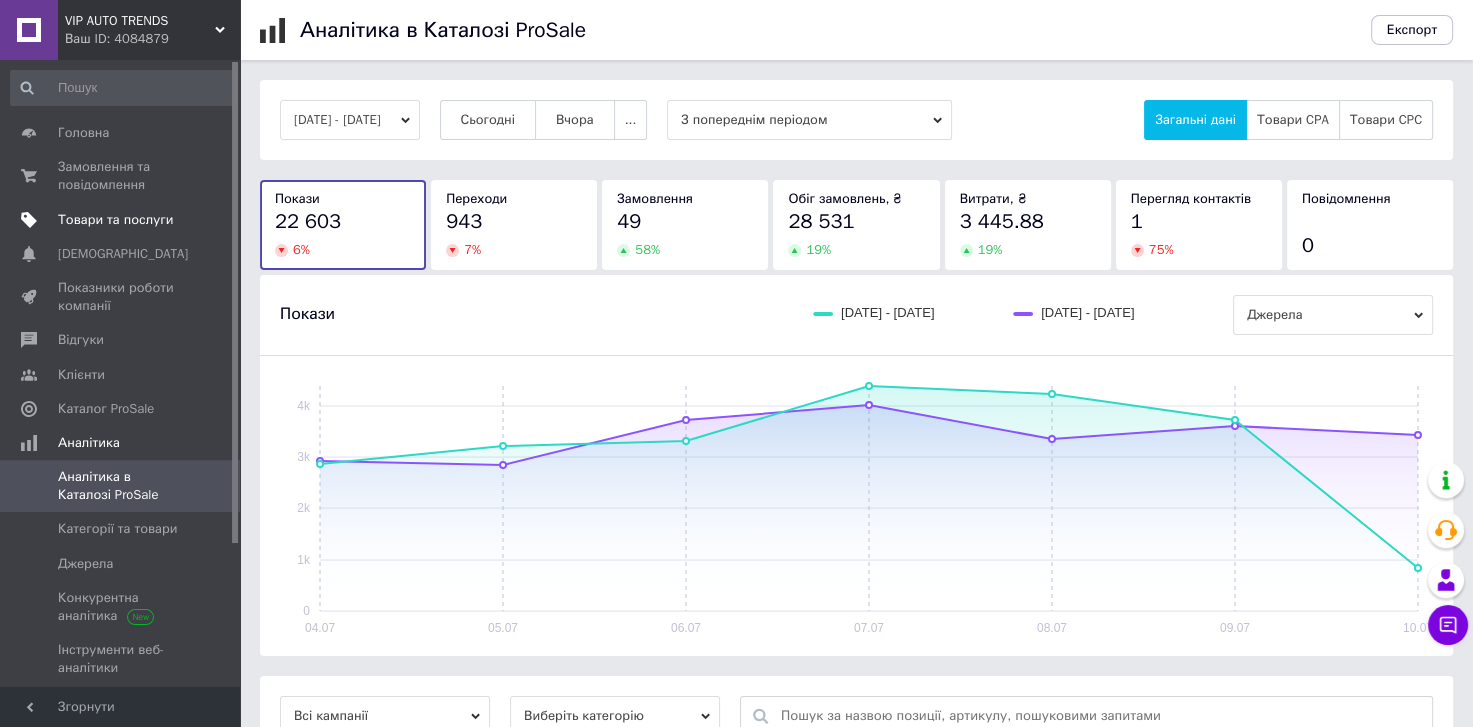 click on "Товари та послуги" at bounding box center (115, 220) 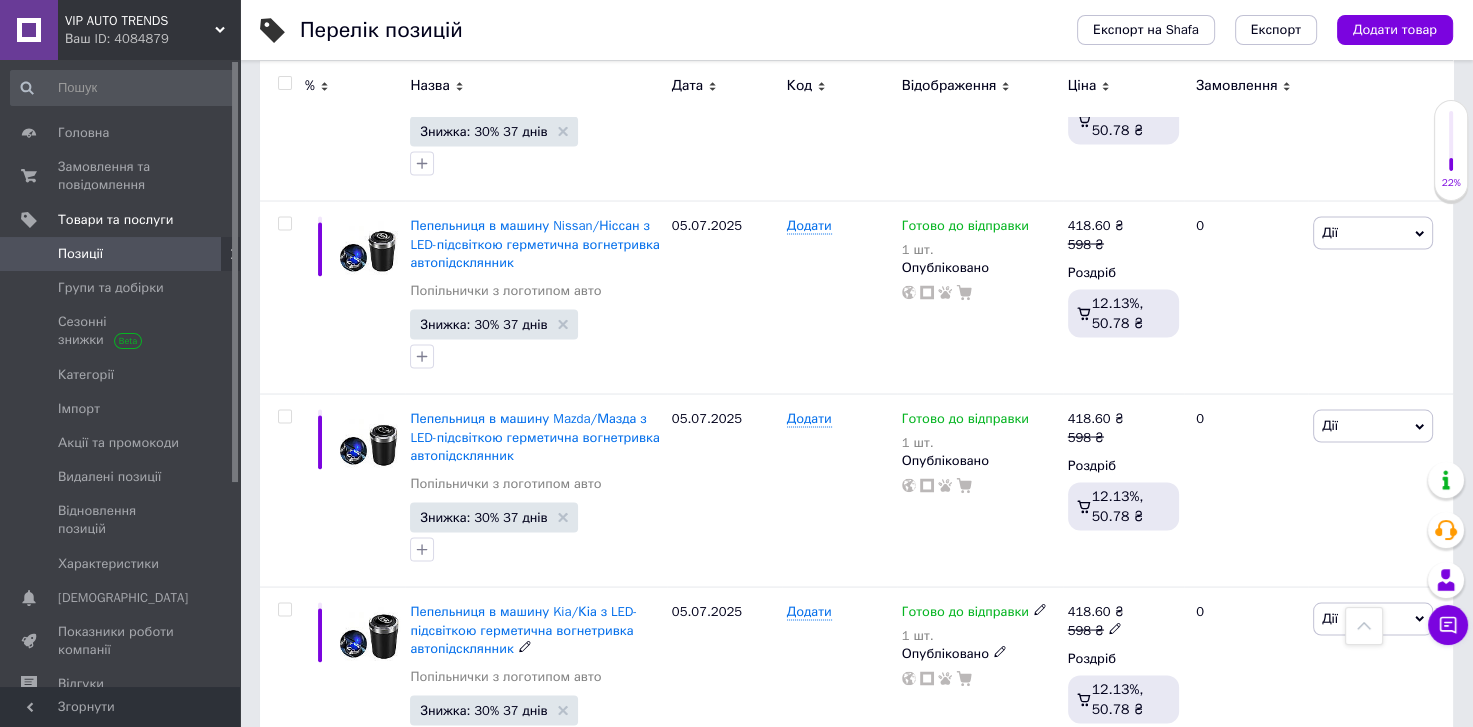 scroll, scrollTop: 3780, scrollLeft: 0, axis: vertical 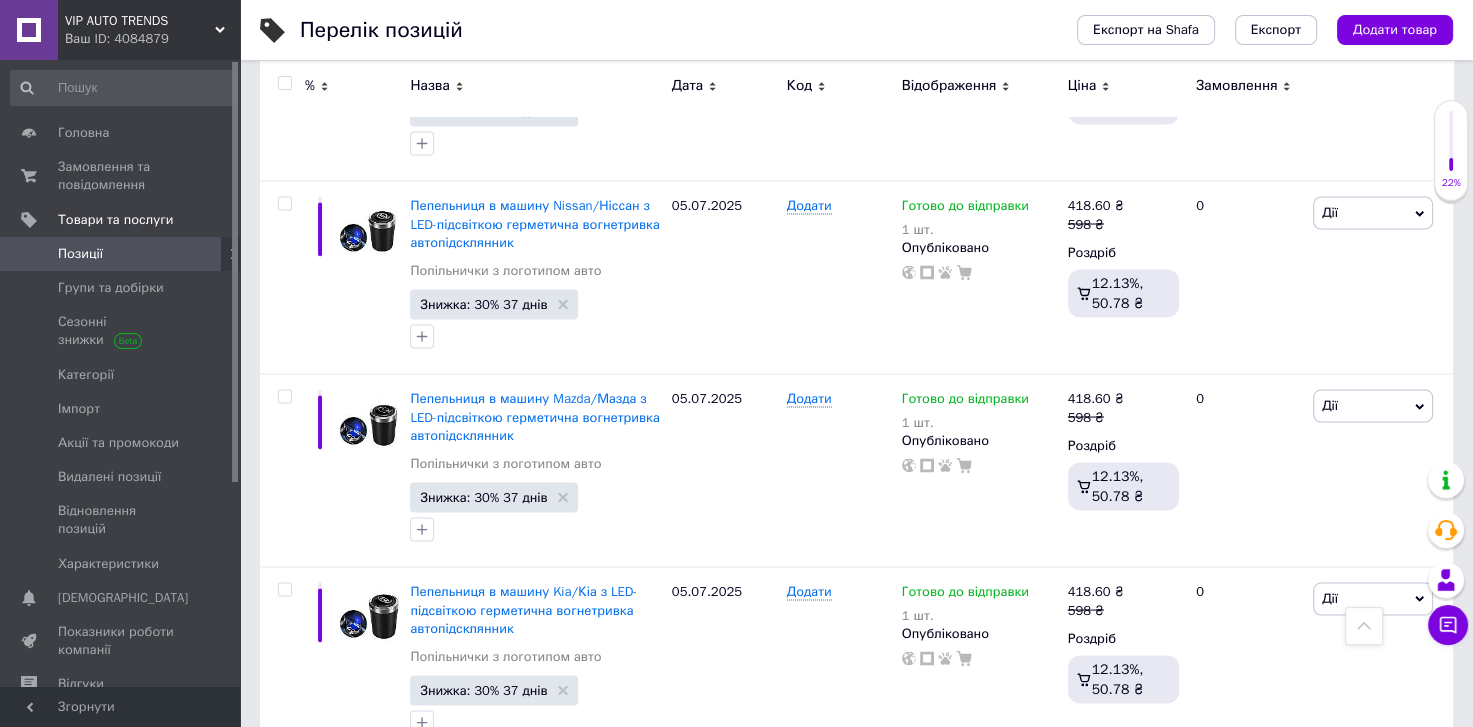 click on "2" at bounding box center [327, 800] 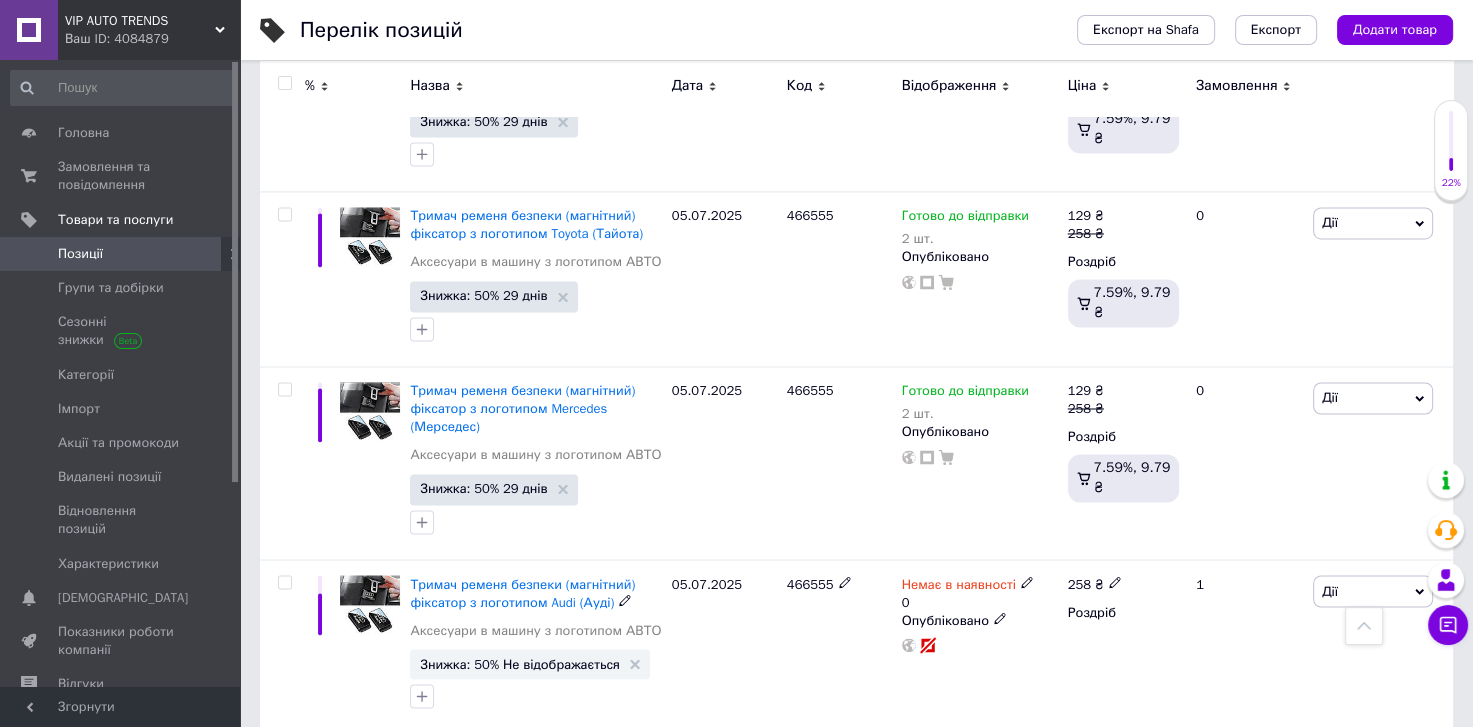 scroll, scrollTop: 3584, scrollLeft: 0, axis: vertical 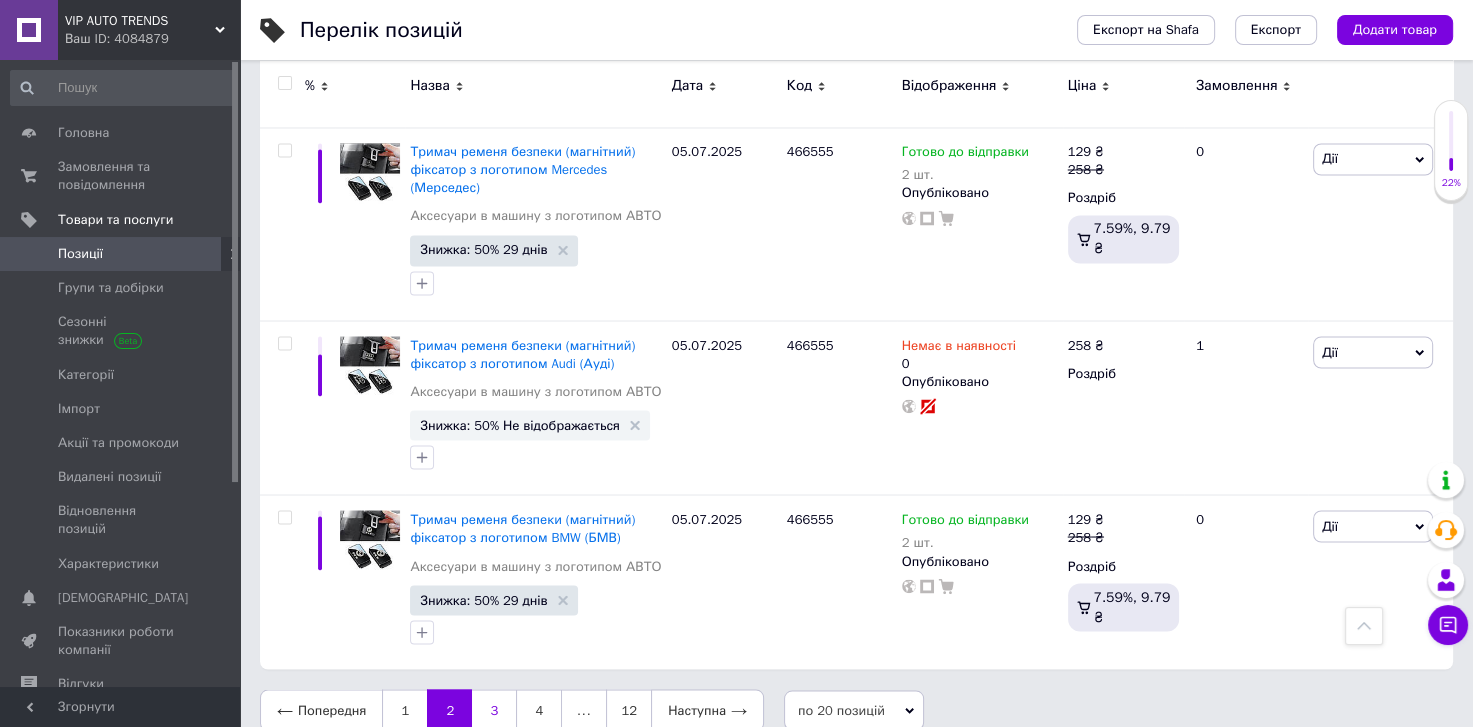 click on "3" at bounding box center [494, 710] 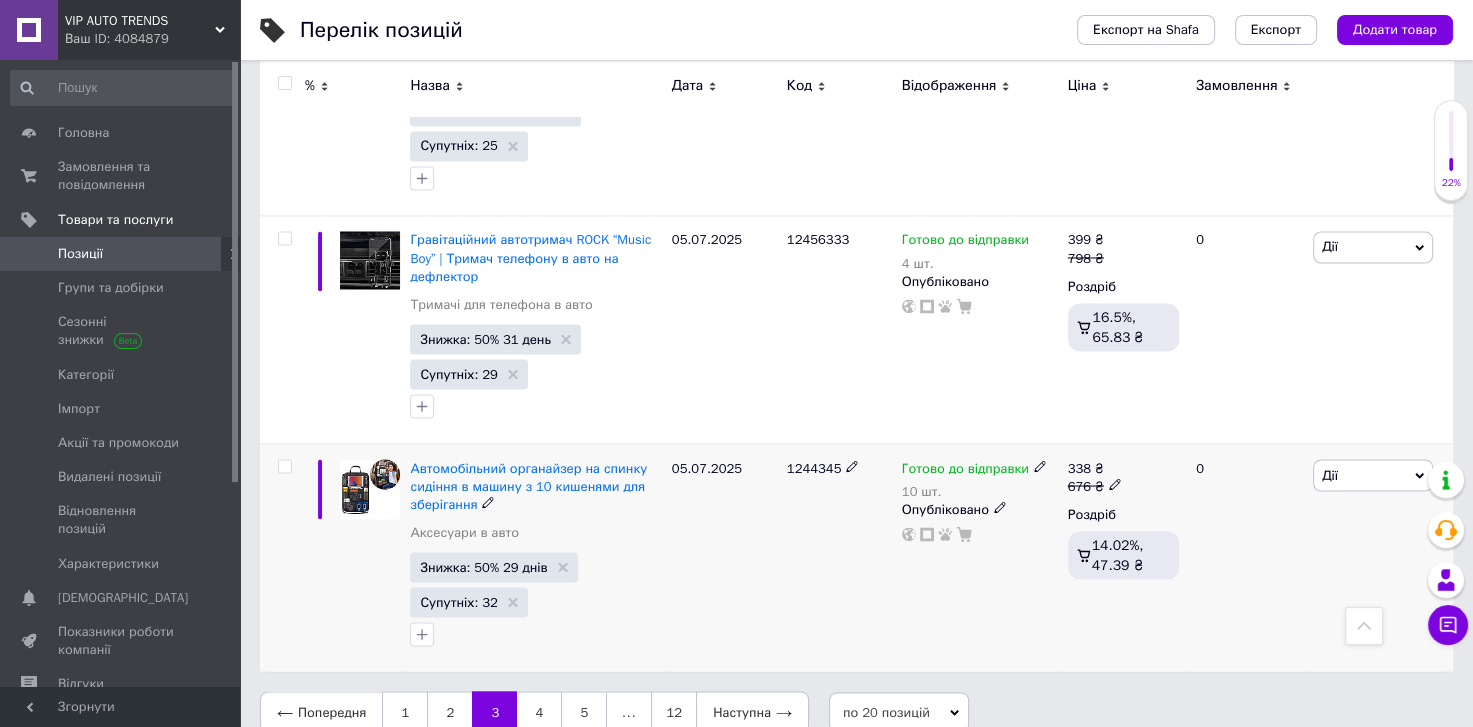 scroll, scrollTop: 3643, scrollLeft: 0, axis: vertical 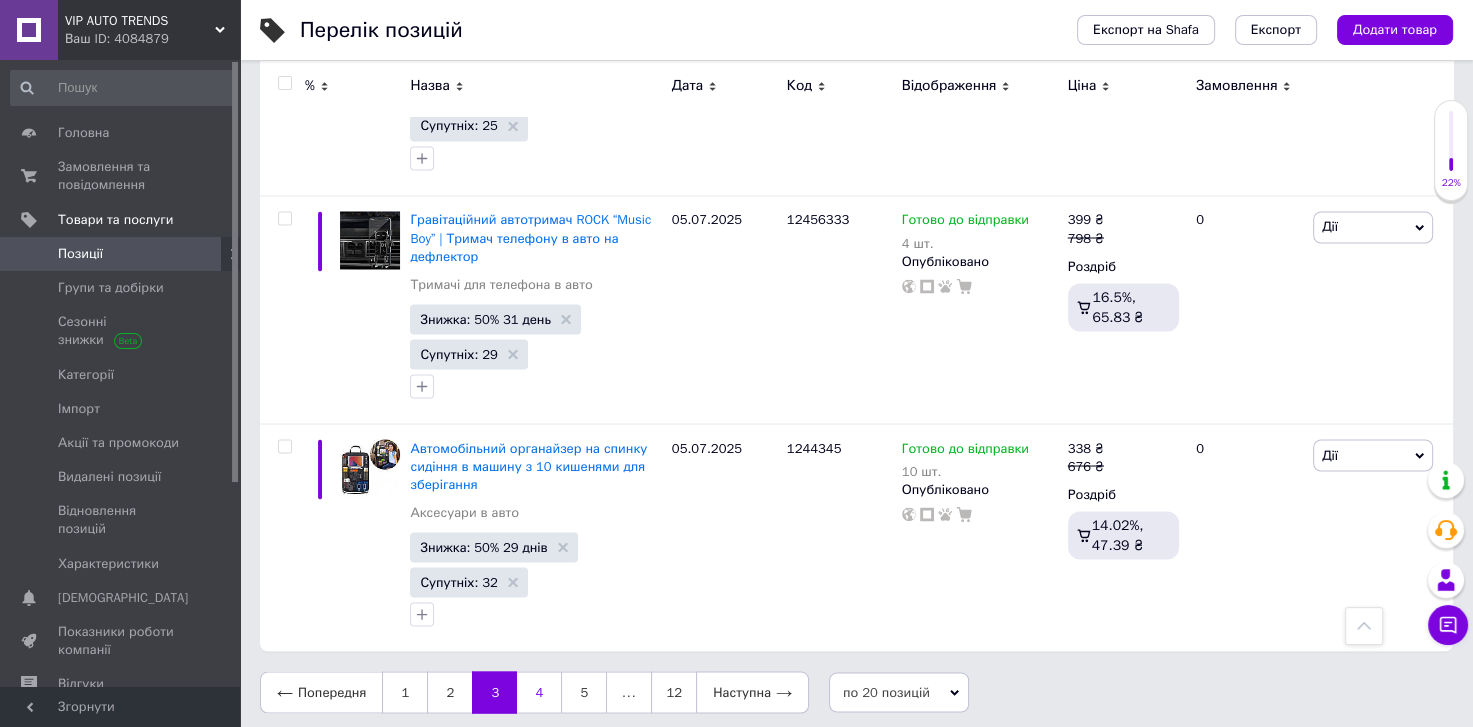 click on "4" at bounding box center [539, 692] 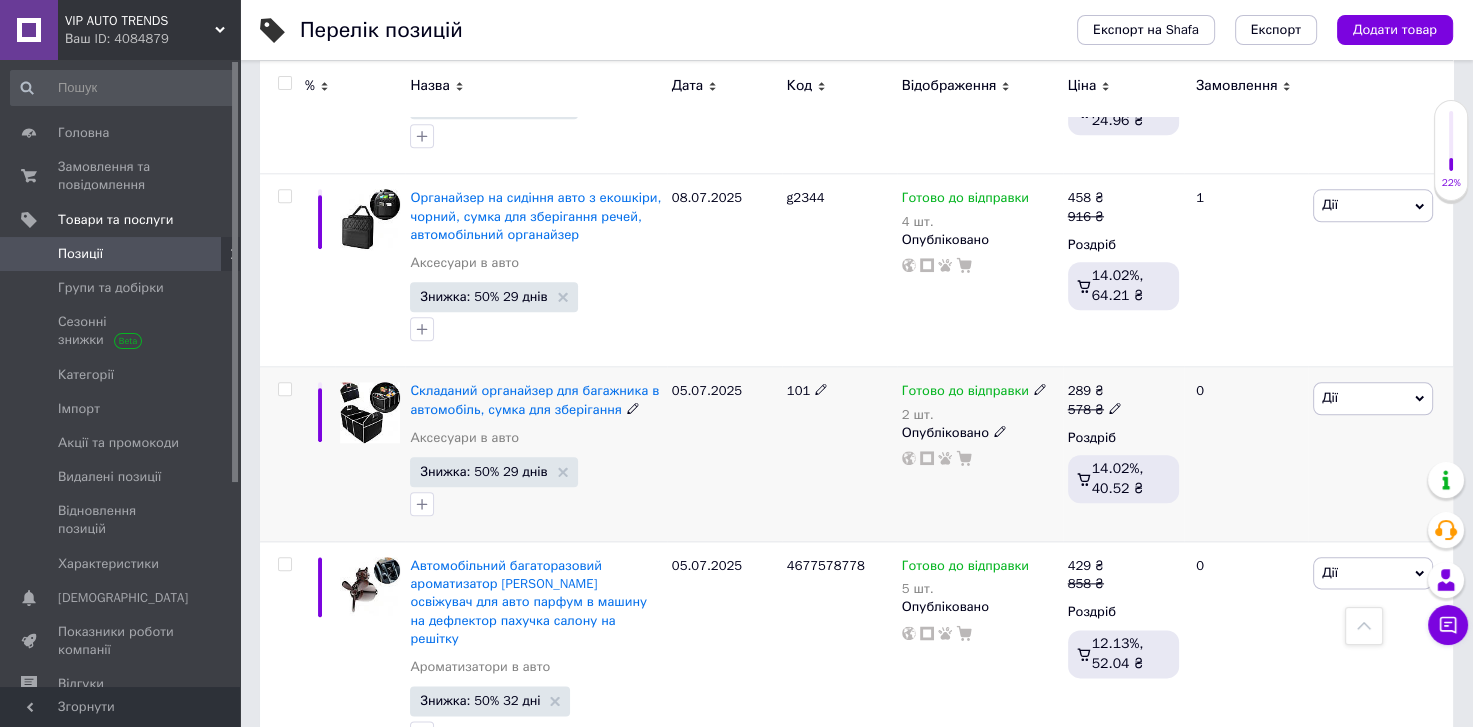 scroll, scrollTop: 2324, scrollLeft: 0, axis: vertical 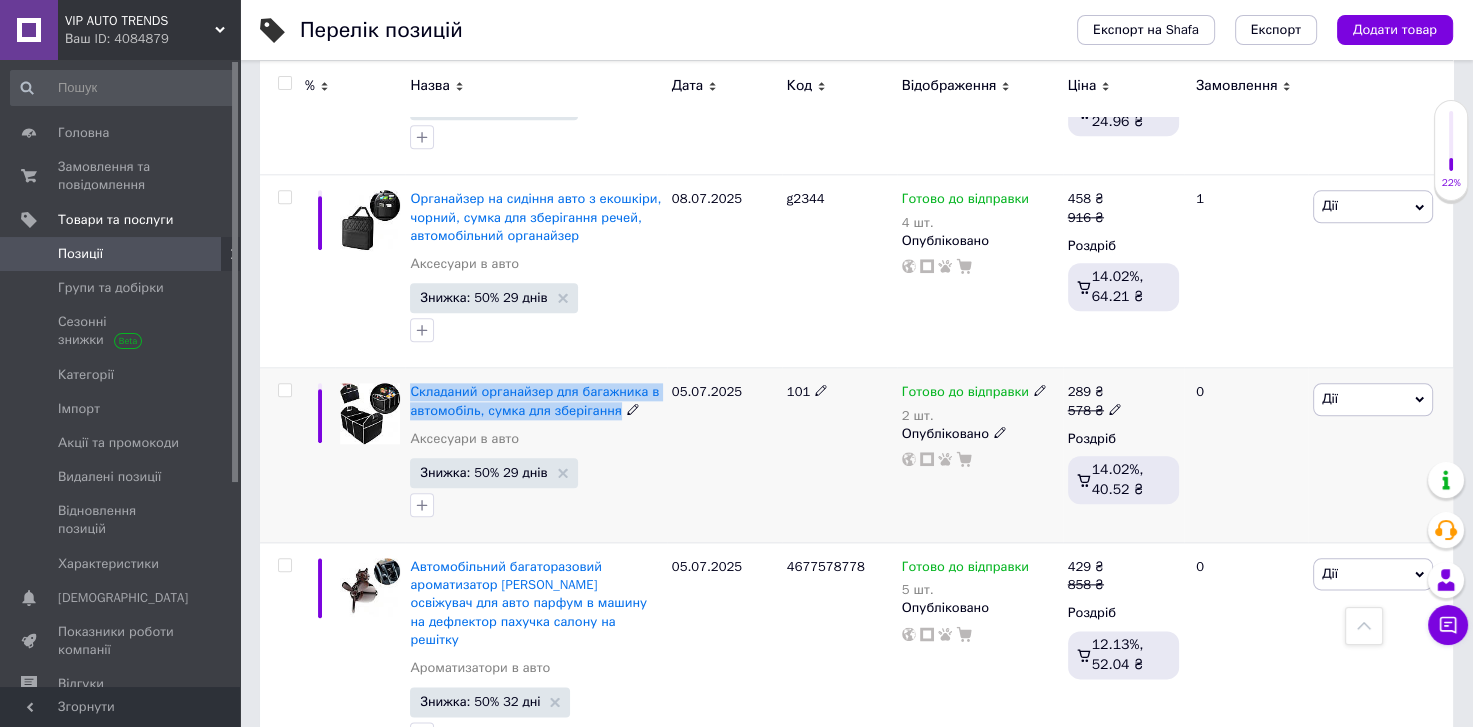 drag, startPoint x: 409, startPoint y: 390, endPoint x: 620, endPoint y: 413, distance: 212.24985 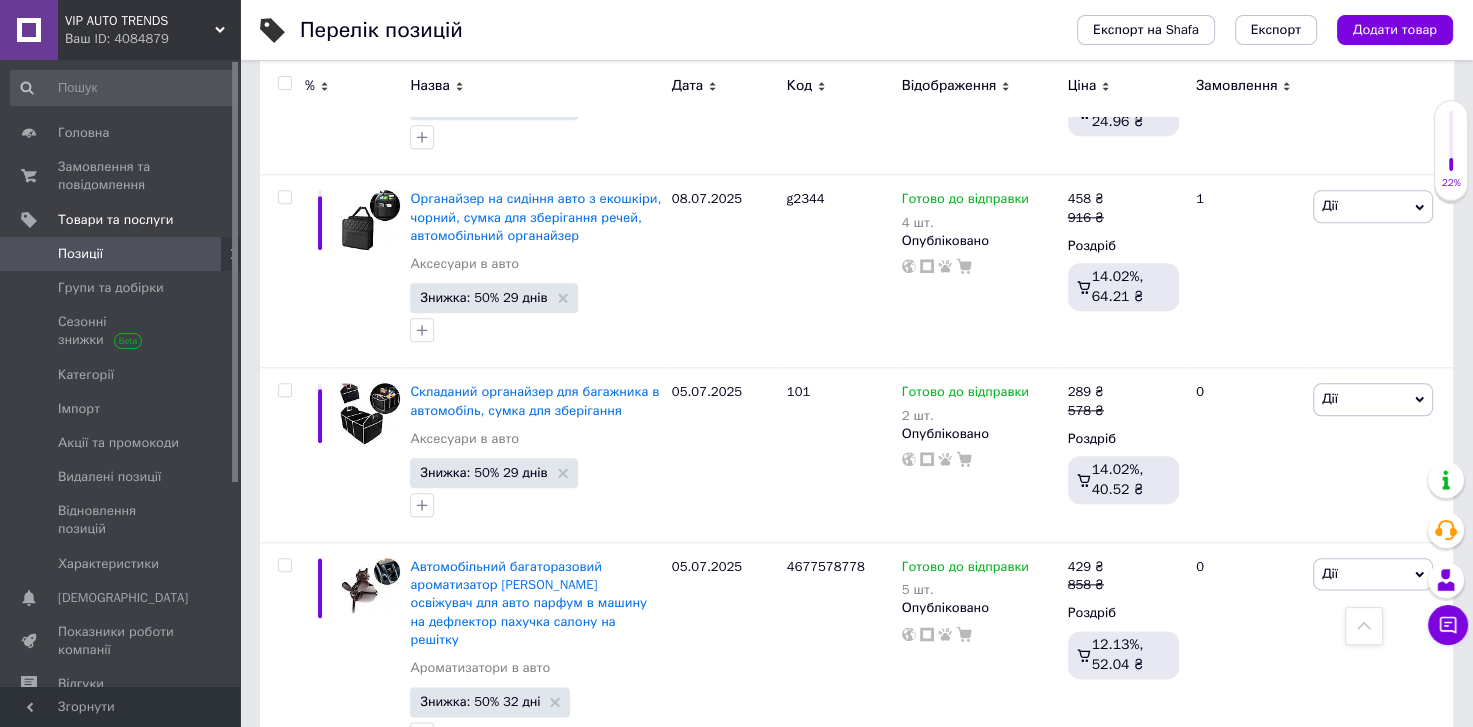 click on "VIP AUTO TRENDS" at bounding box center (140, 21) 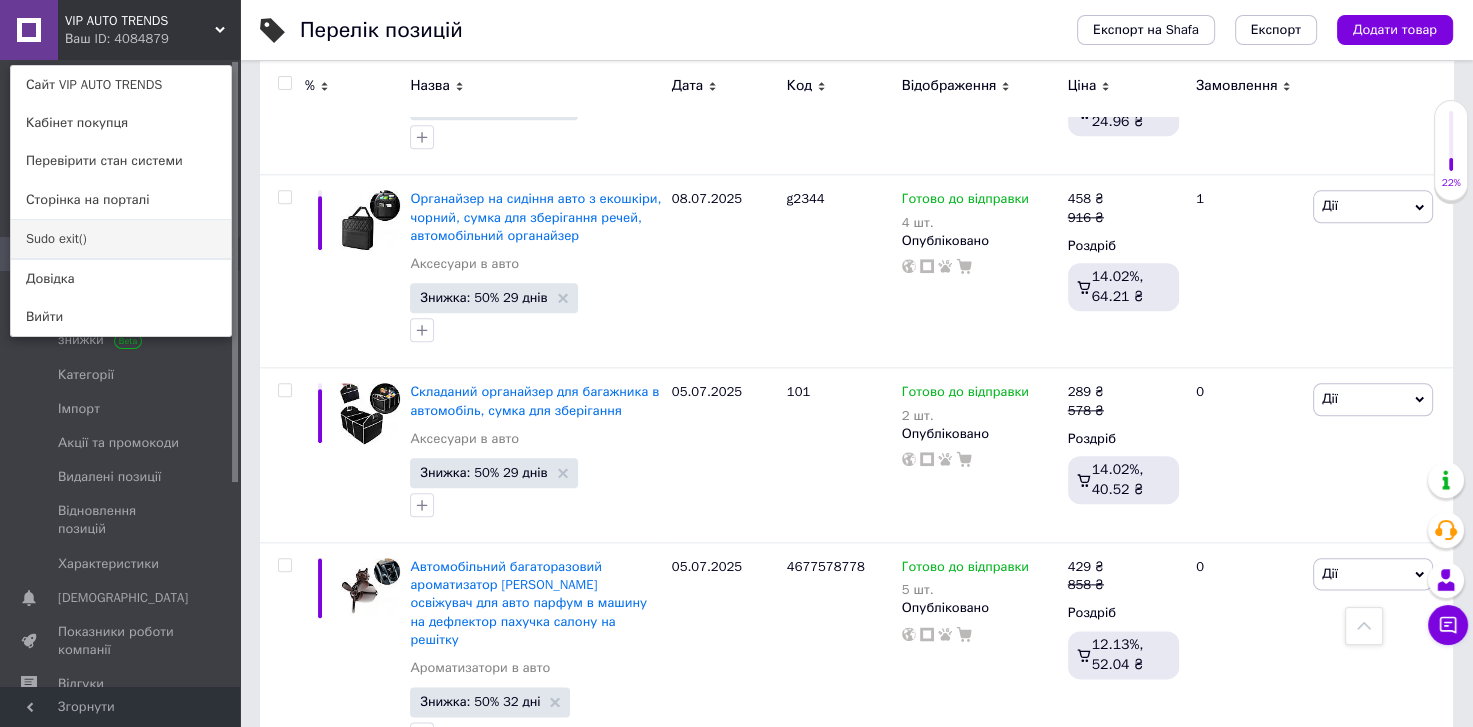 click on "Sudo exit()" at bounding box center [121, 239] 